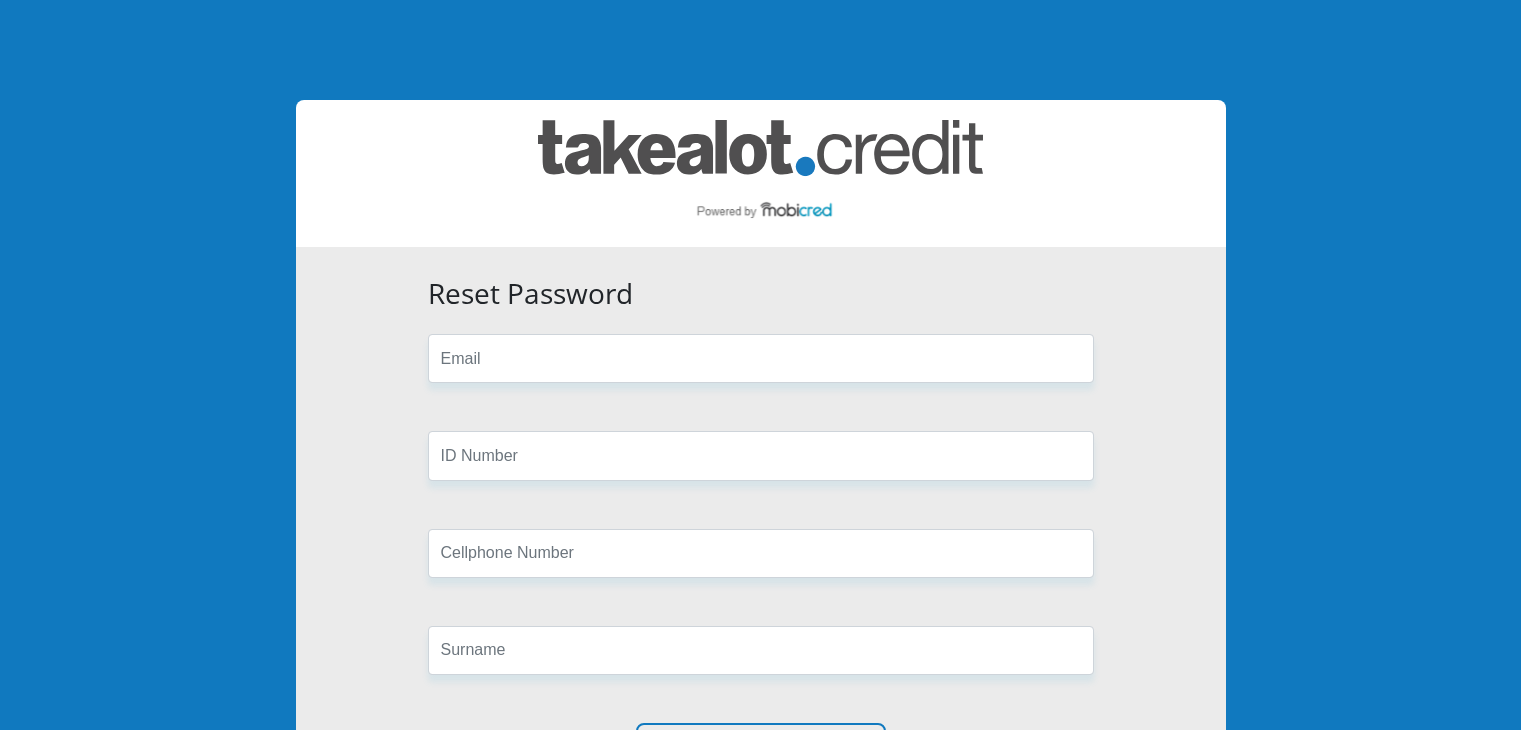 scroll, scrollTop: 0, scrollLeft: 0, axis: both 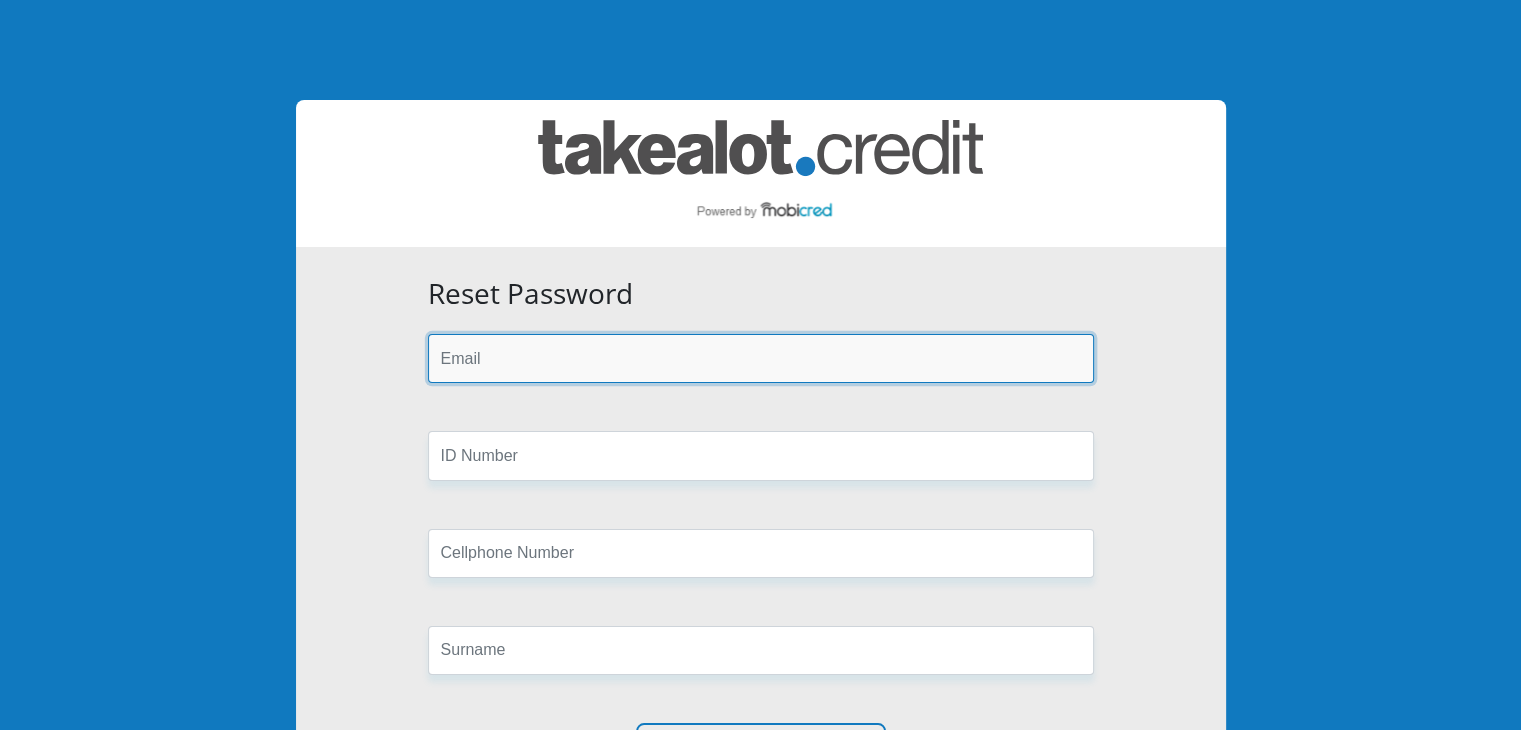 click at bounding box center (761, 358) 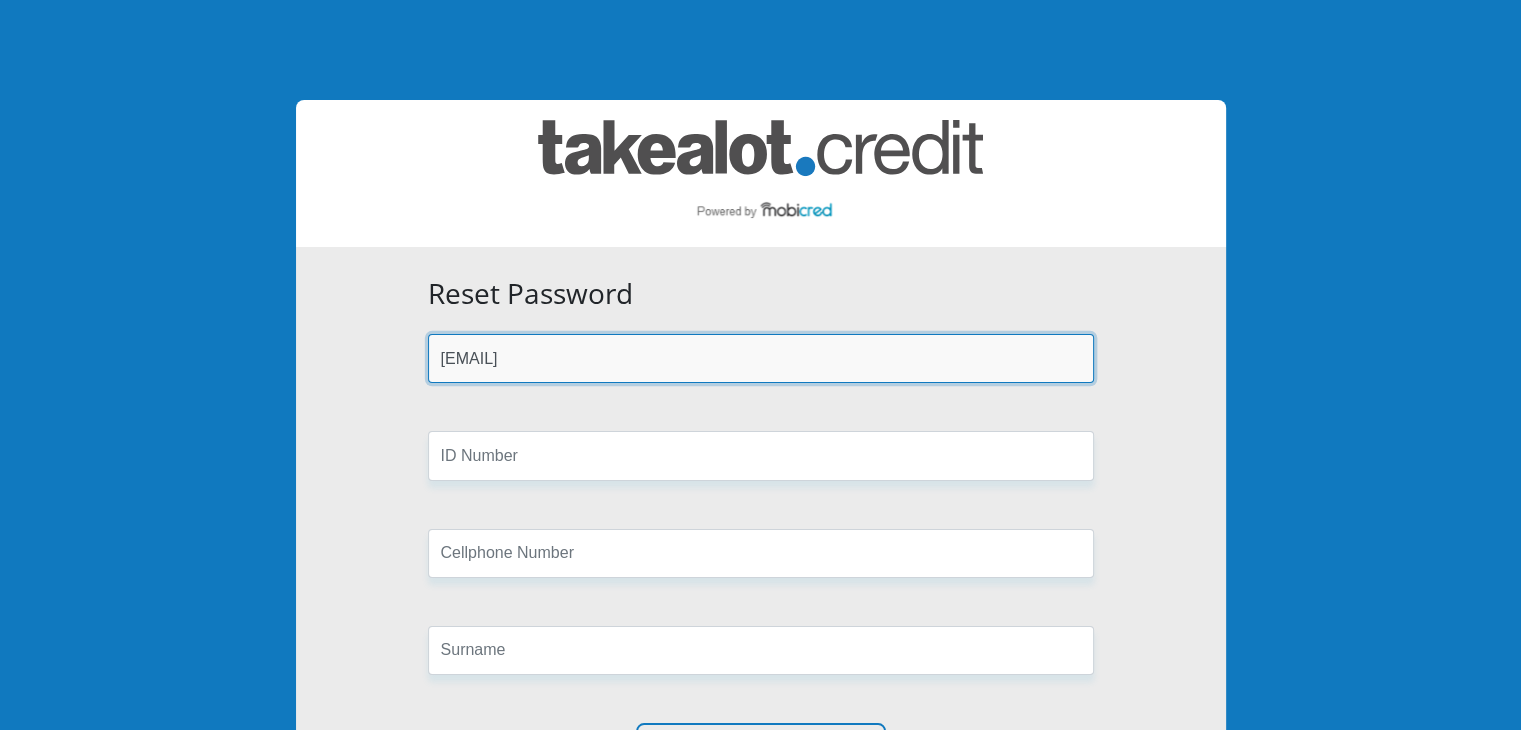 type on "sapho.gwadiso@gmail.com" 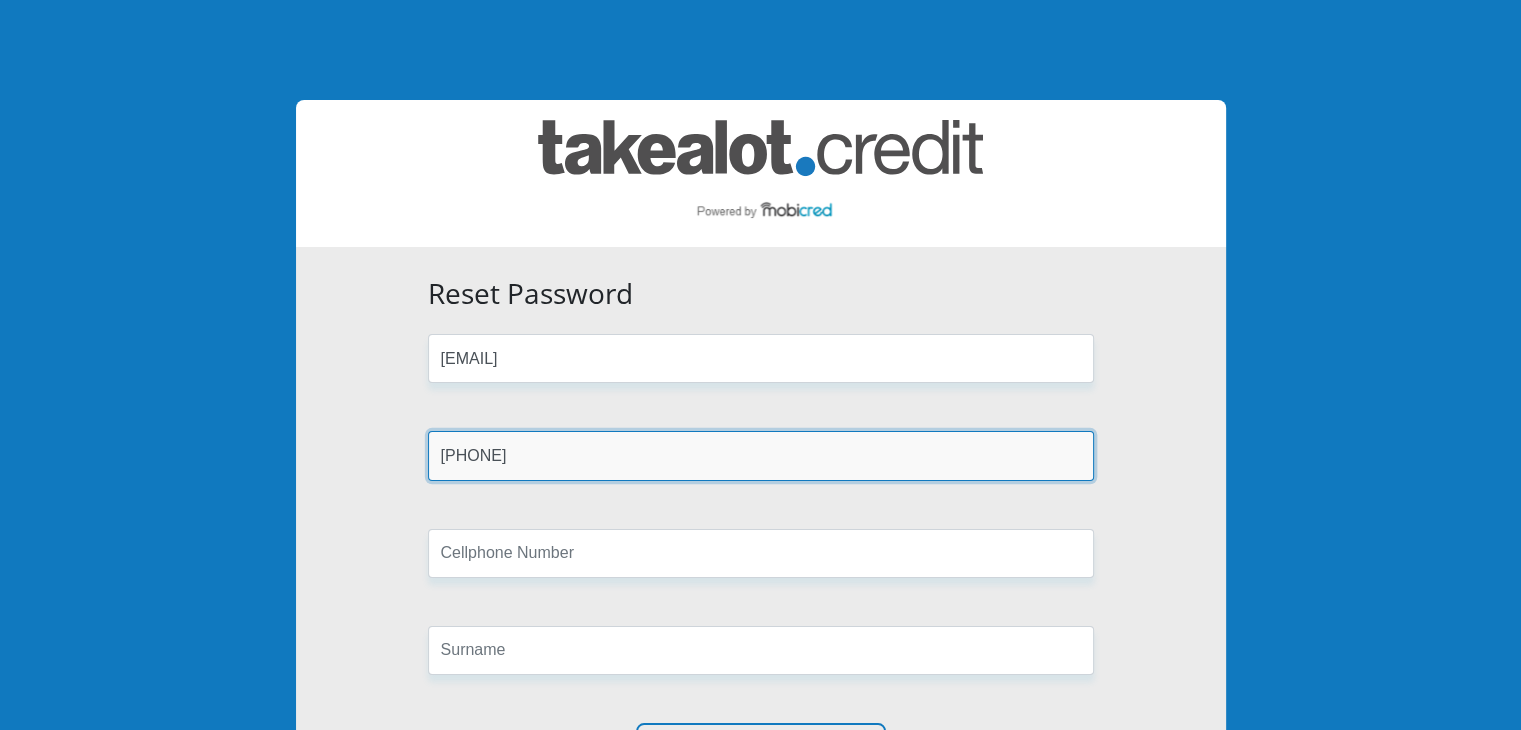 type on "8510065620080" 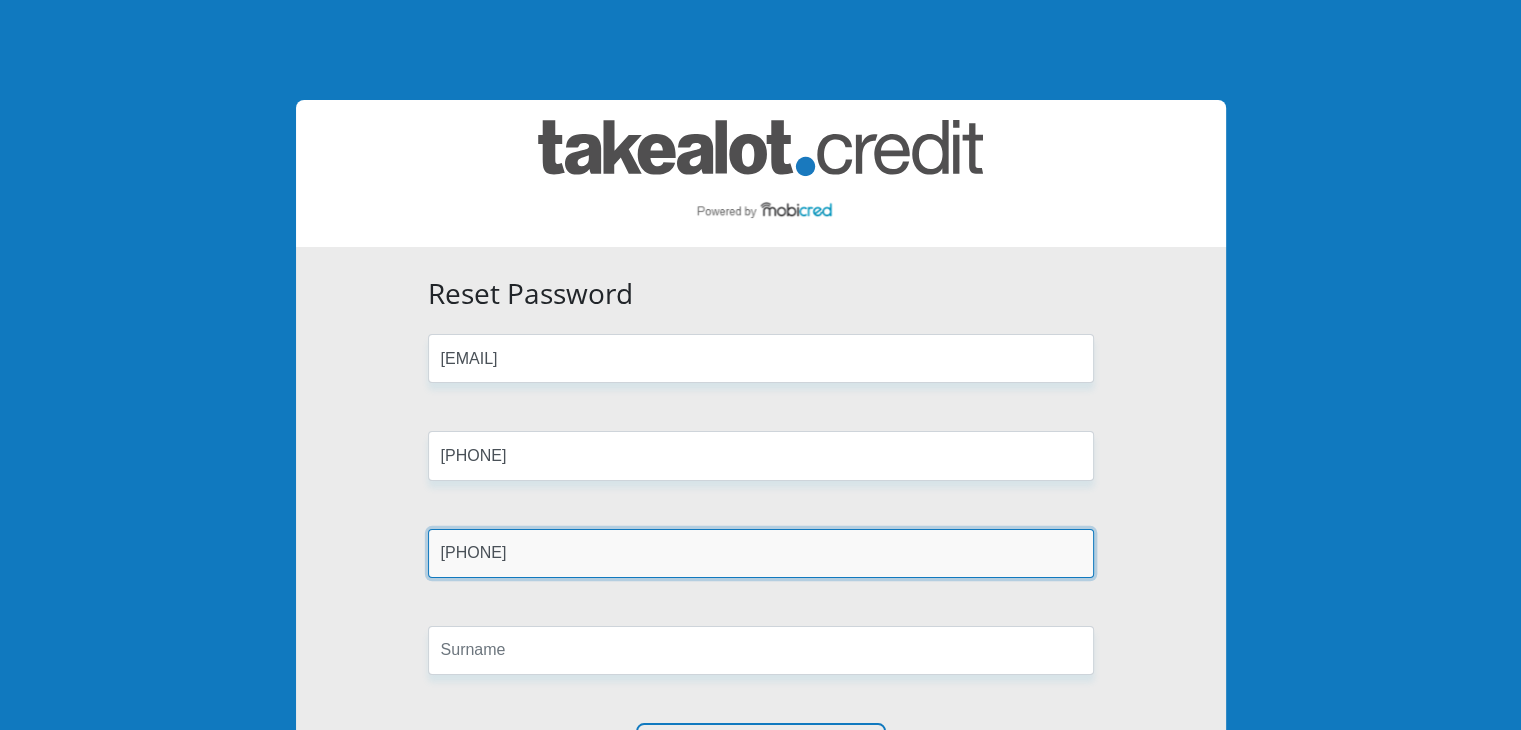 type on "0843728662" 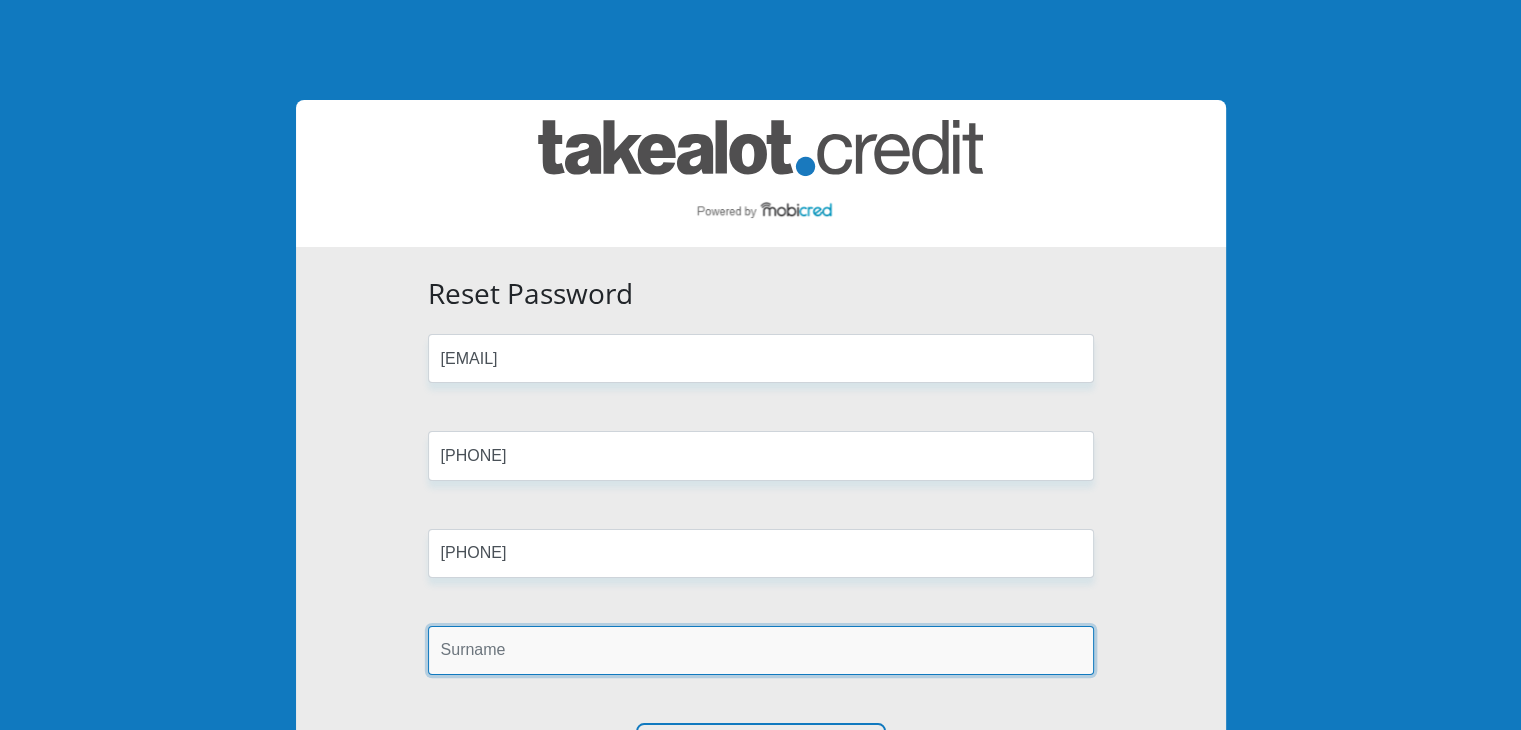 click at bounding box center (761, 650) 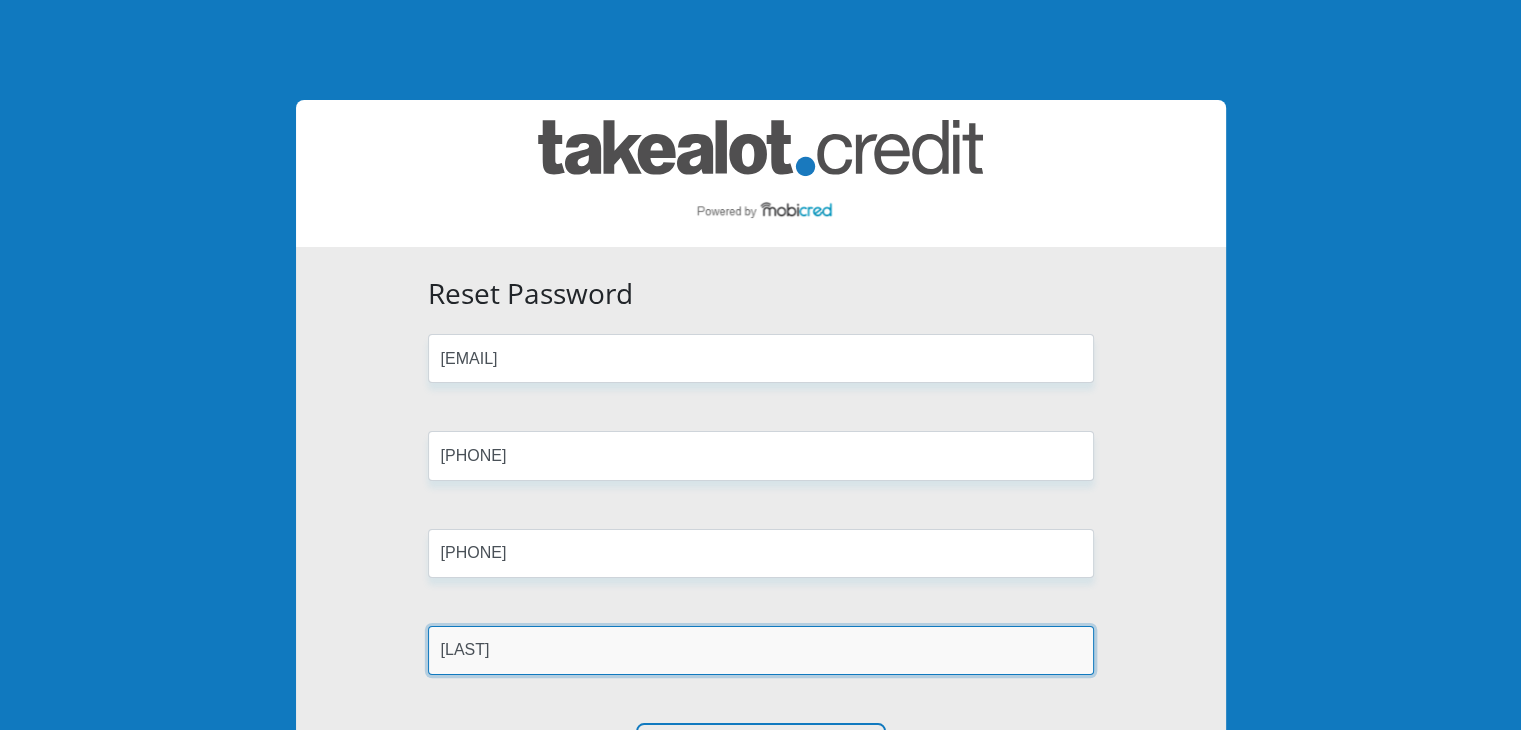 type on "Gwadiso" 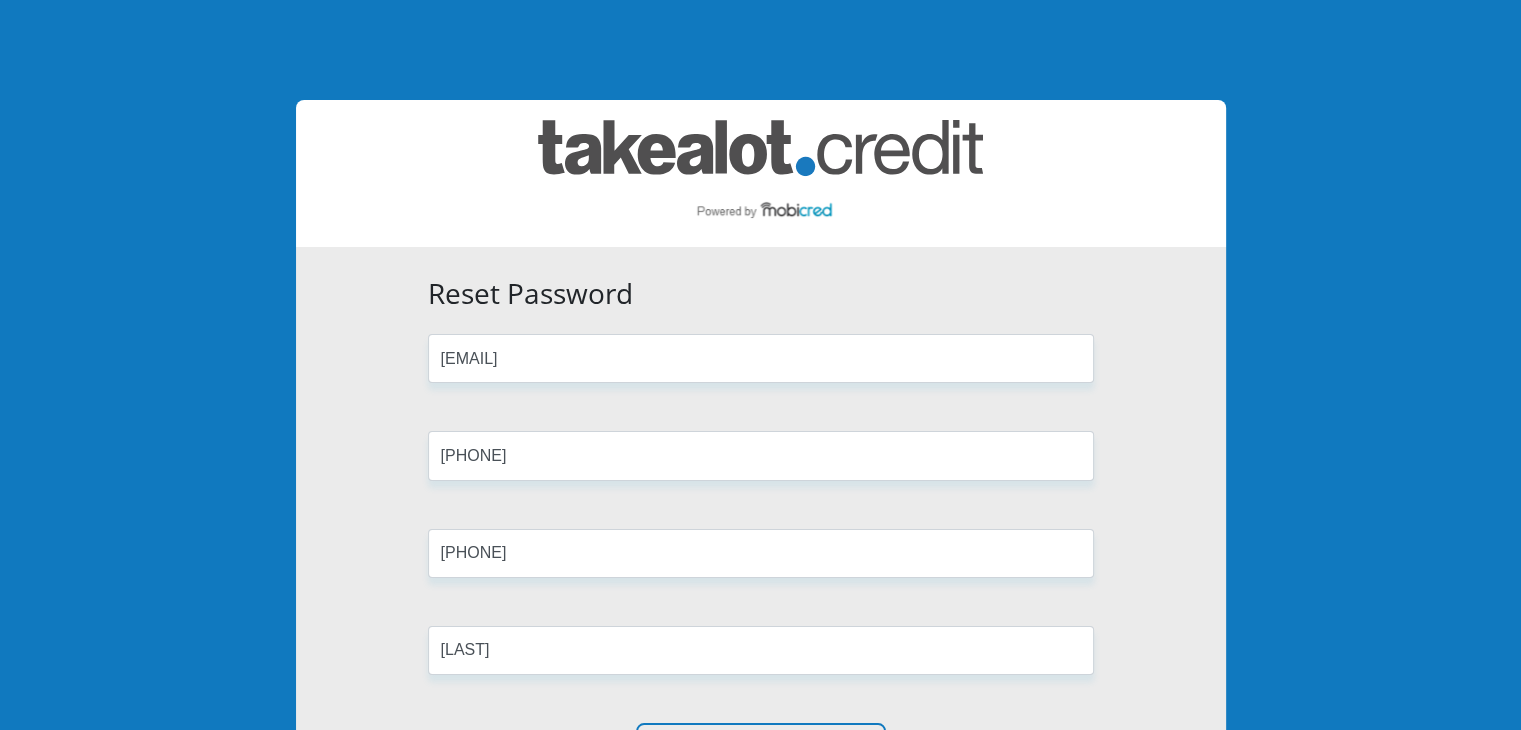 click on "Reset Password
sapho.gwadiso@gmail.com
8510065620080
0843728662
Gwadiso
Reset Password" at bounding box center [761, 531] 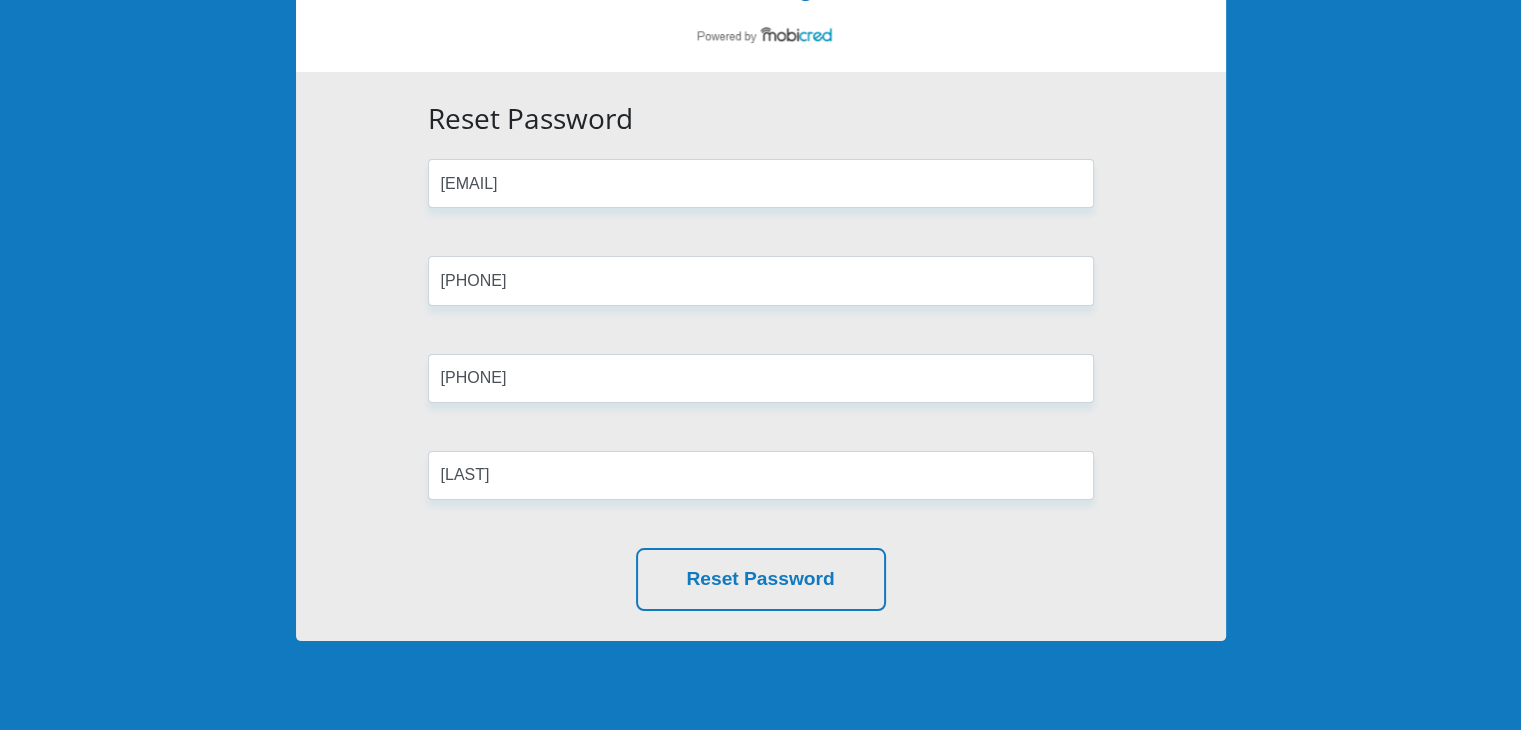 scroll, scrollTop: 99, scrollLeft: 0, axis: vertical 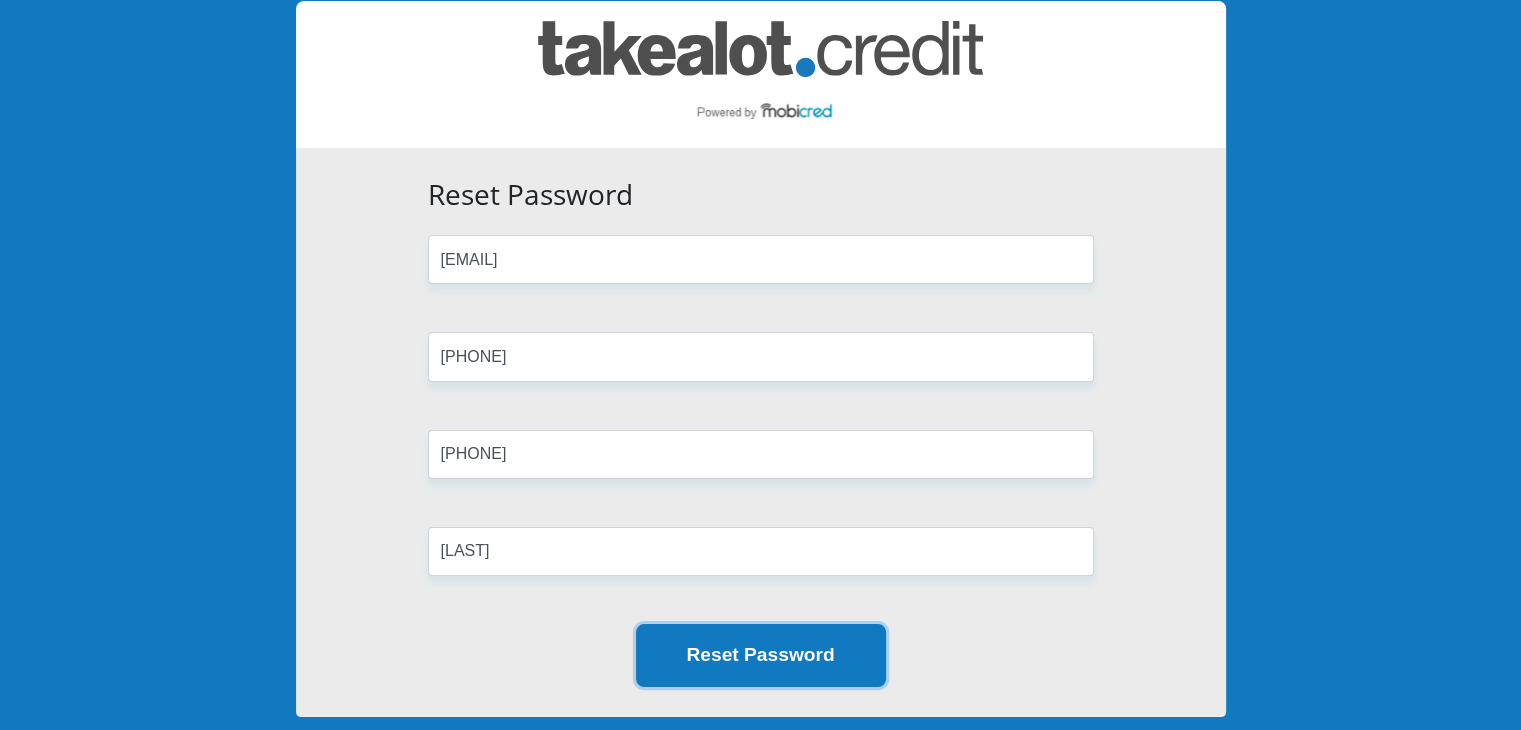 click on "Reset Password" at bounding box center (761, 655) 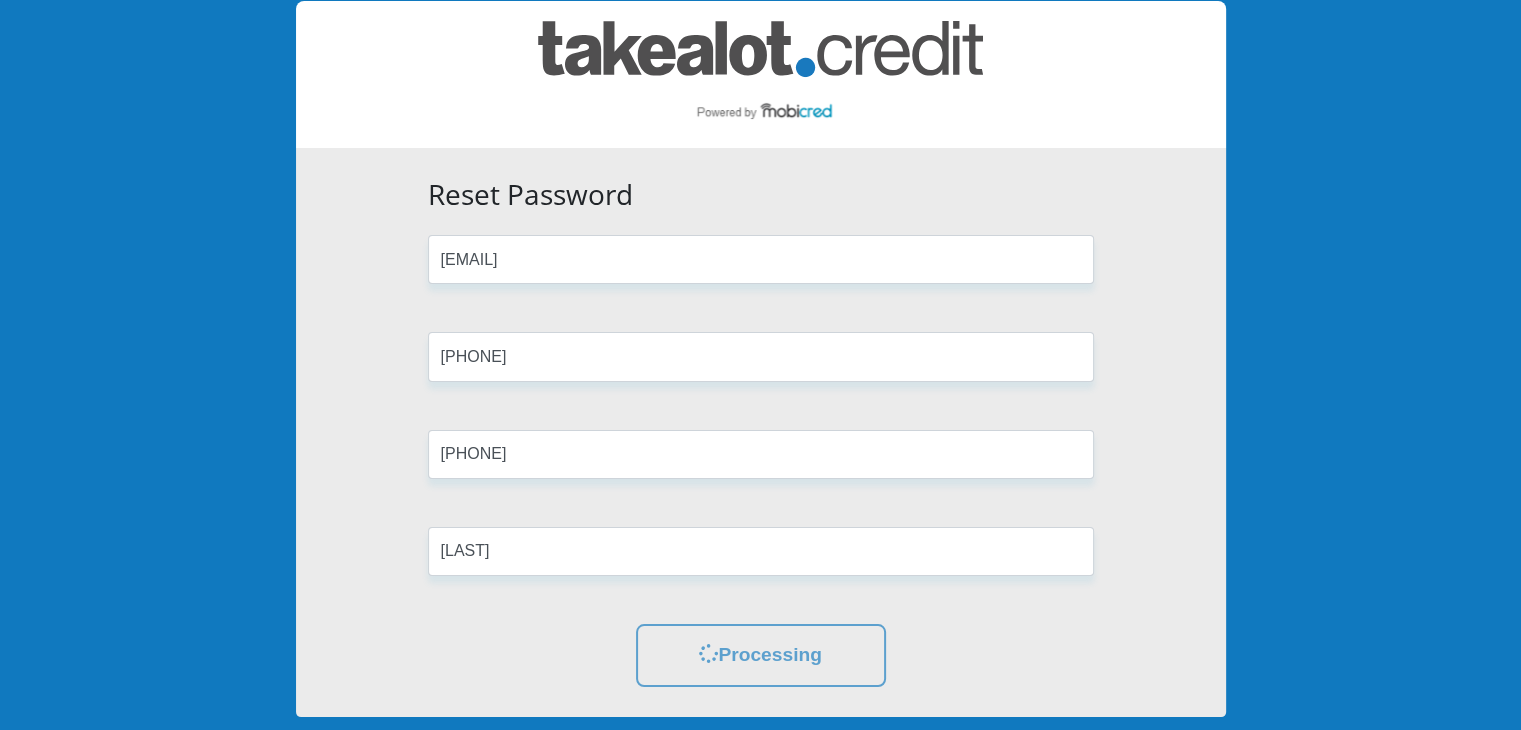 scroll, scrollTop: 0, scrollLeft: 0, axis: both 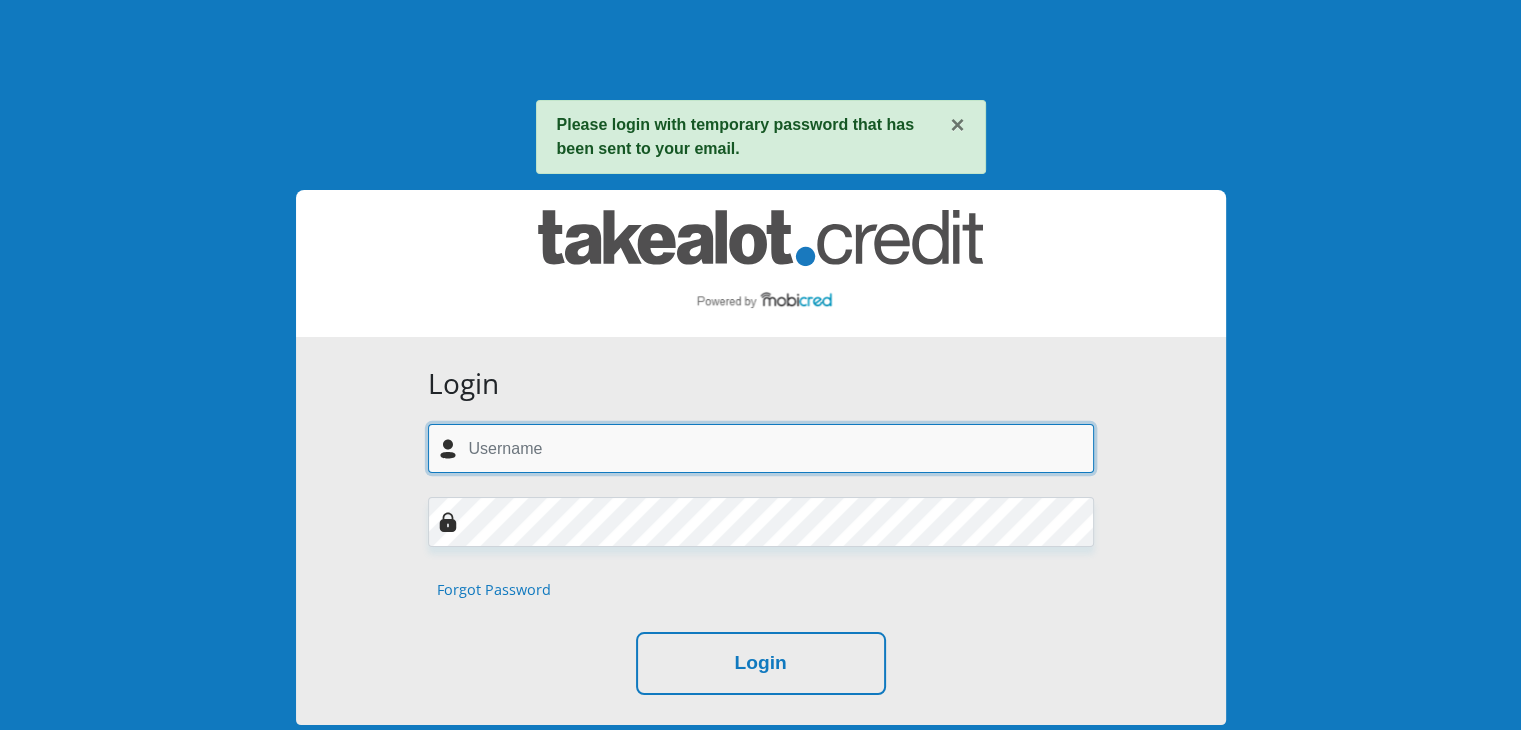 click at bounding box center [761, 448] 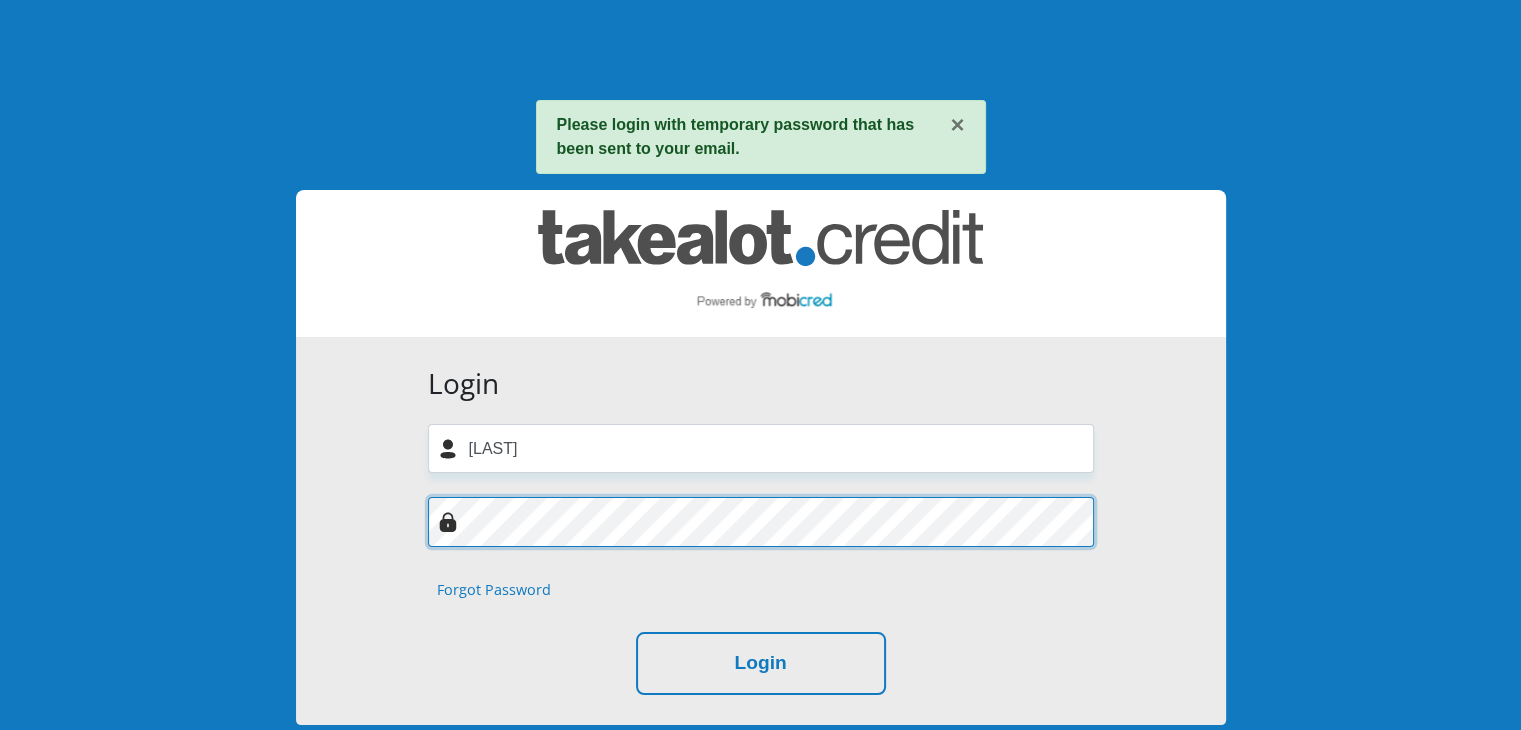 click on "Login
Gwadiso
Forgot Password
Login" at bounding box center [761, 531] 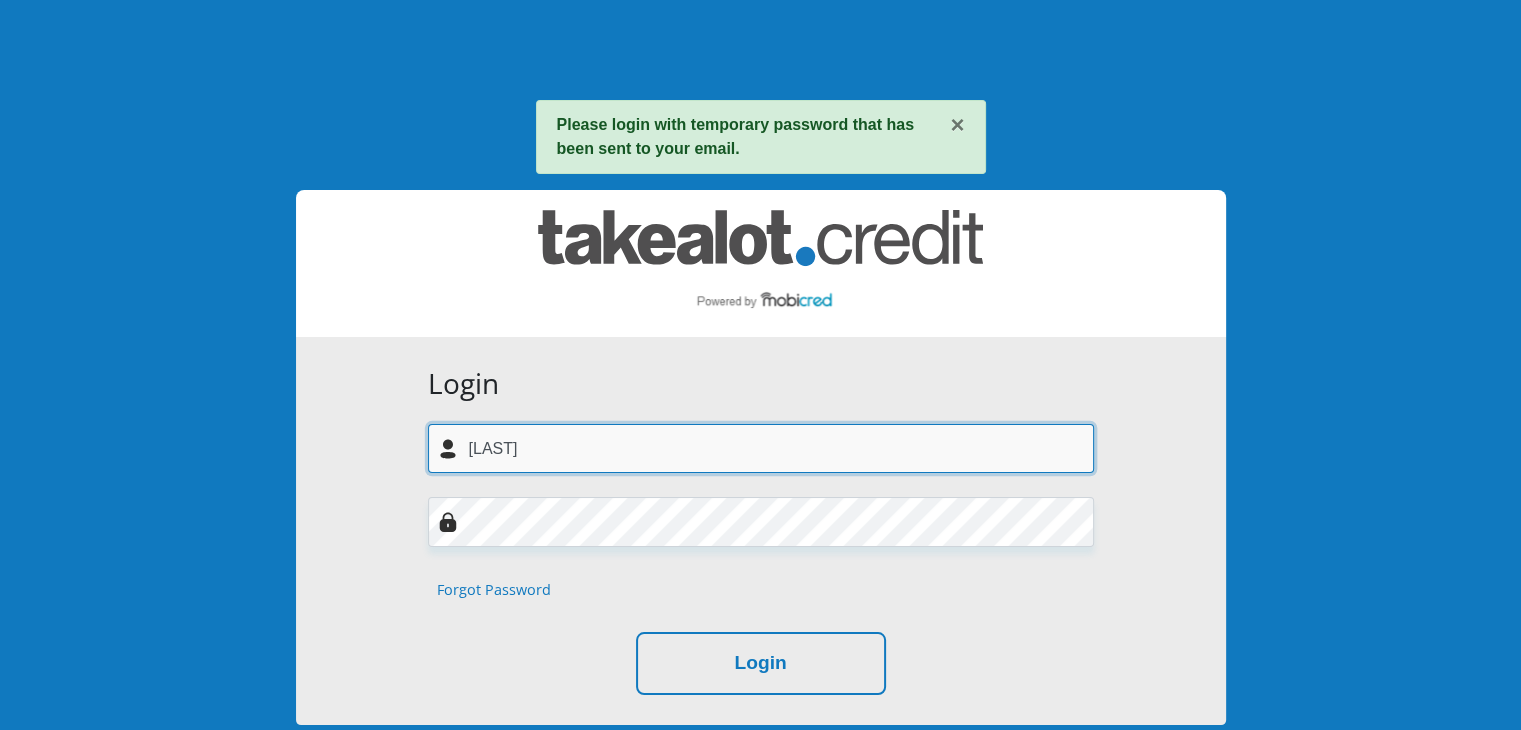 drag, startPoint x: 556, startPoint y: 439, endPoint x: 343, endPoint y: 440, distance: 213.00235 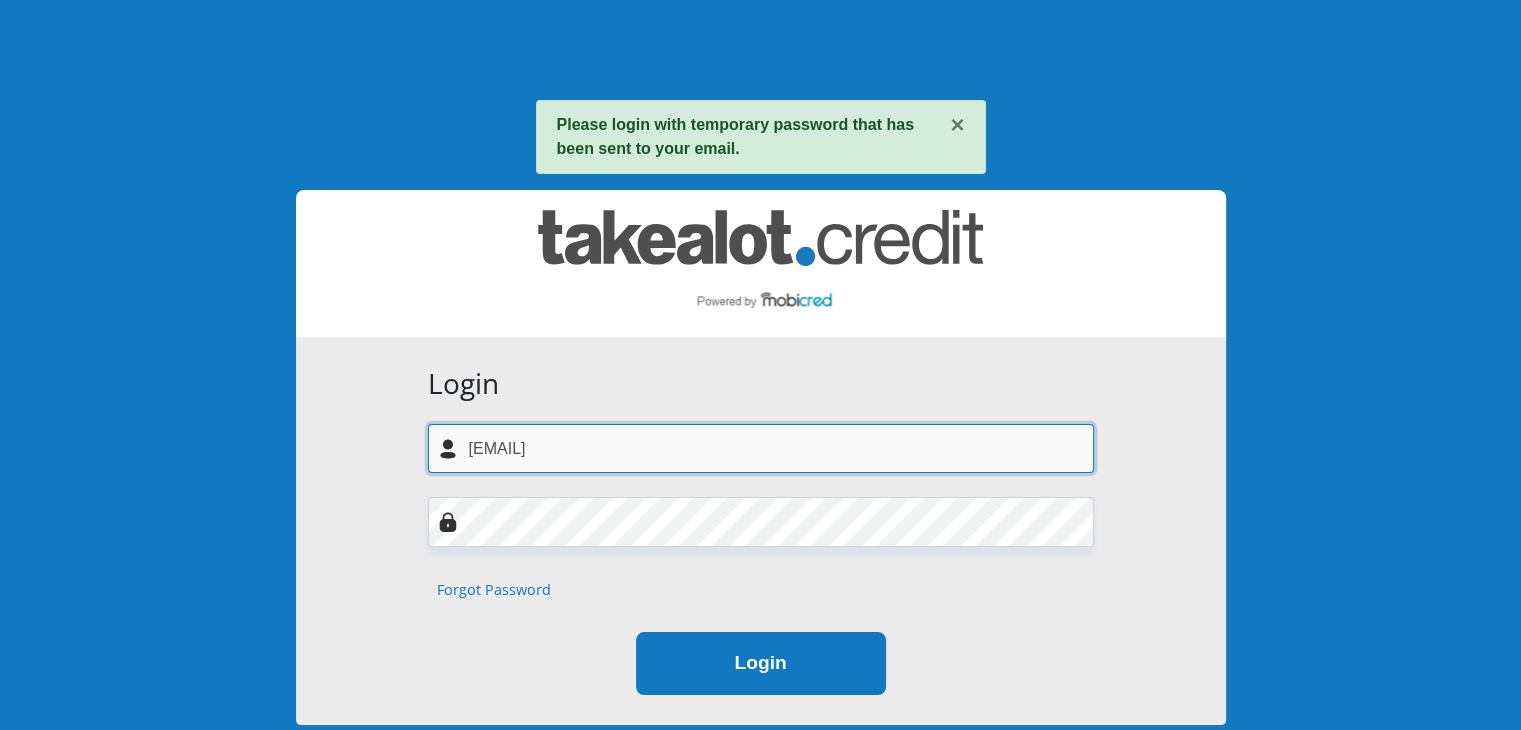 type on "sapho.gwadiso@gmail.com" 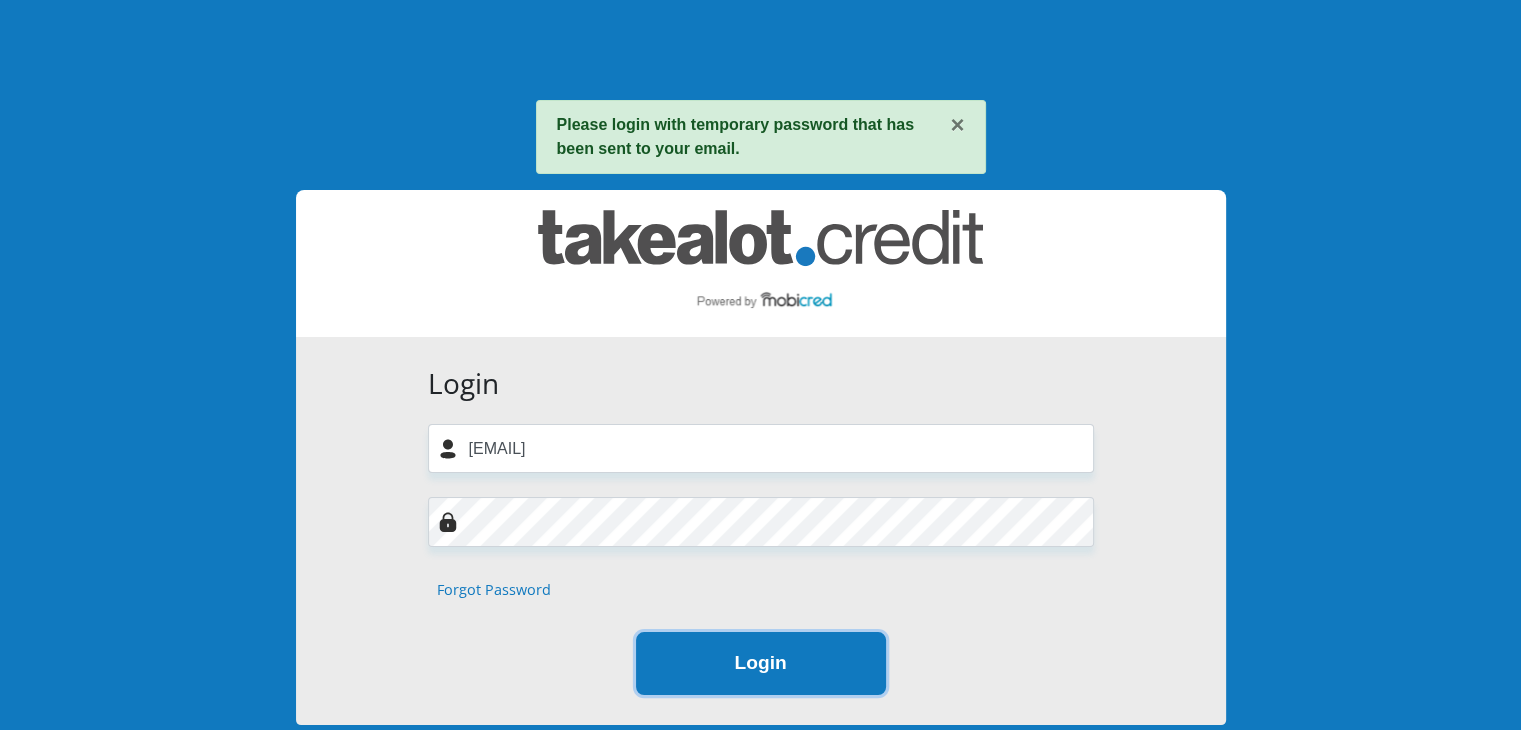 click on "Login" at bounding box center [761, 663] 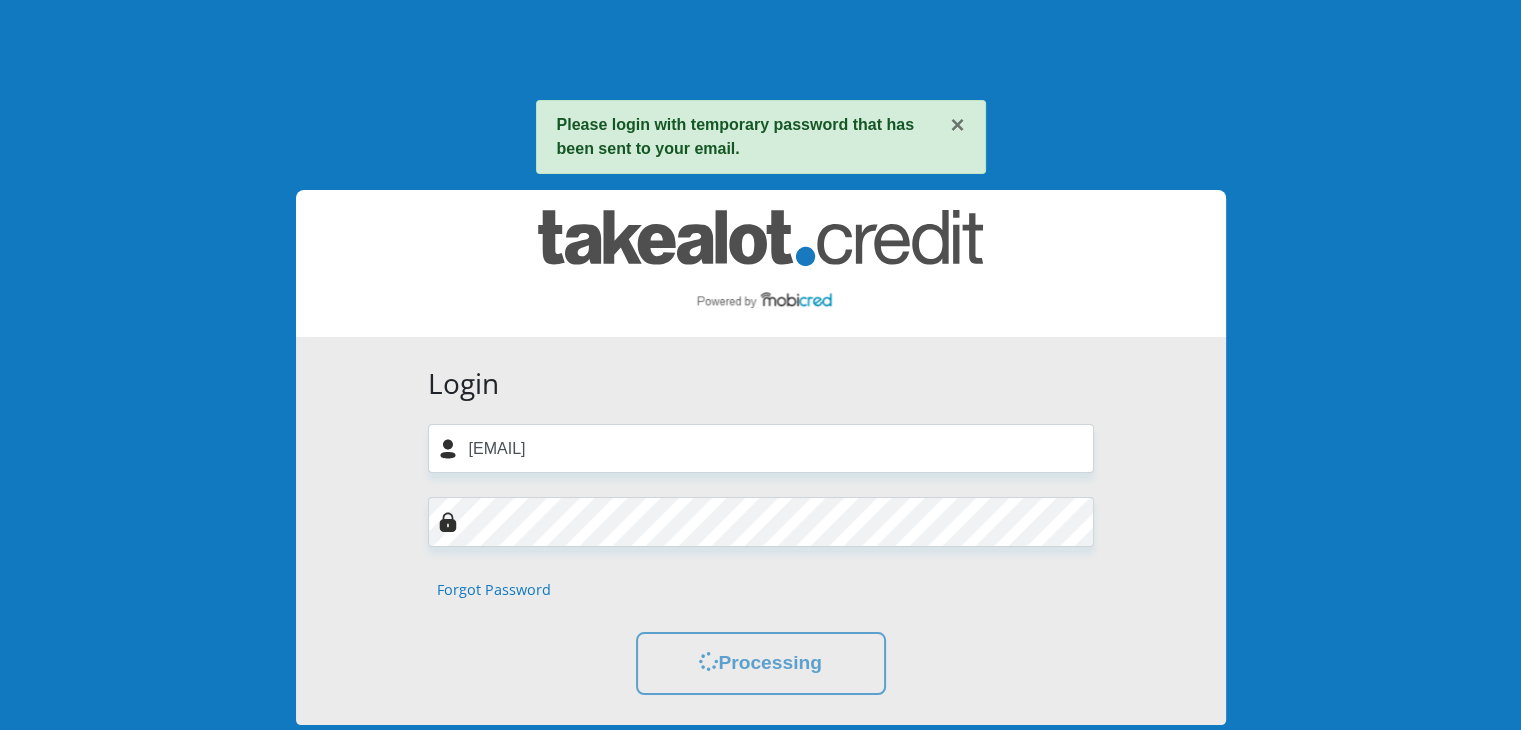 scroll, scrollTop: 0, scrollLeft: 0, axis: both 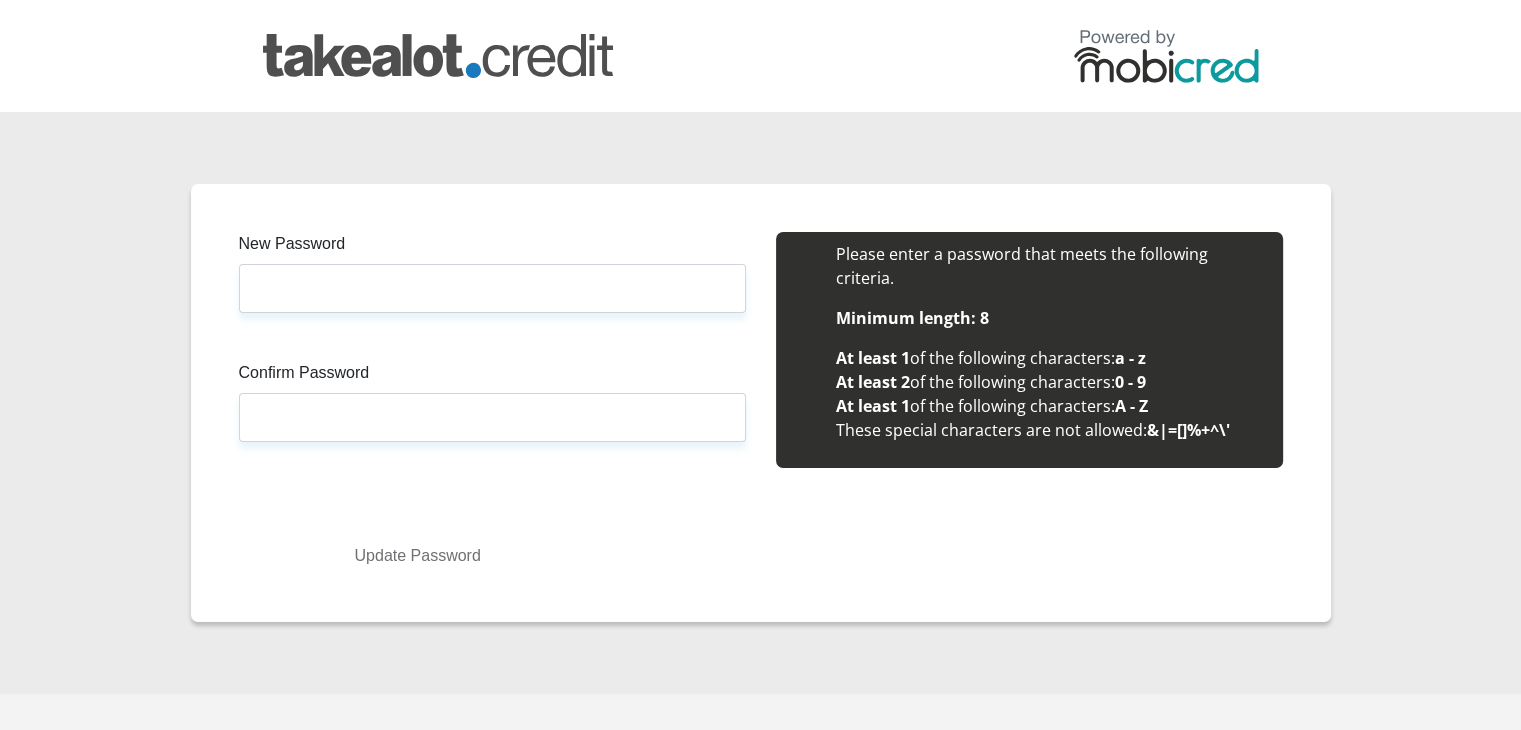 click on "New Password
Please input valid password
Confirm Password
Please input valid password
Please enter a password that meets the following criteria.
Minimum length: 8
At least 1  of the following characters:  a - z
At least 2  of the following characters:  0 - 9" at bounding box center (761, 385) 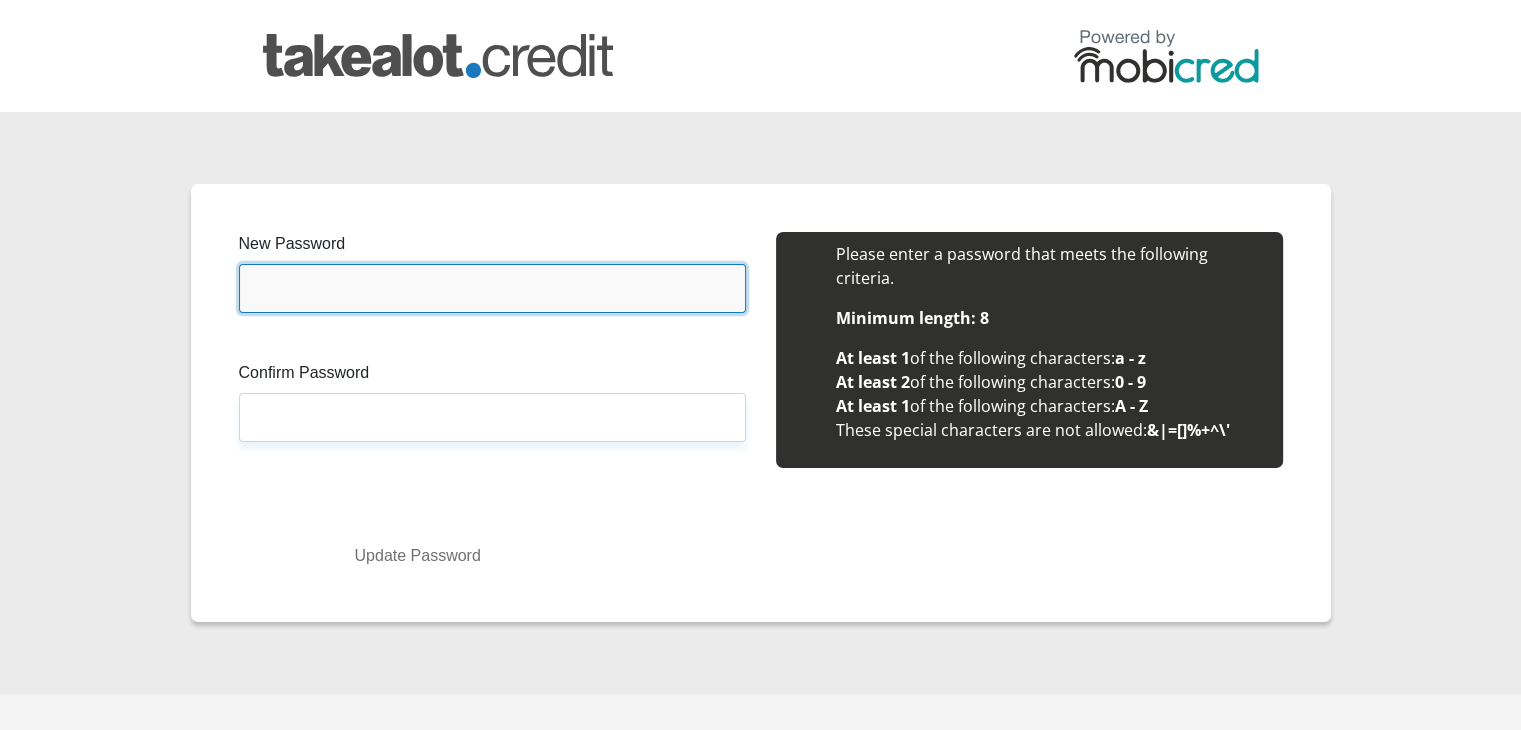 click on "New Password" at bounding box center [492, 288] 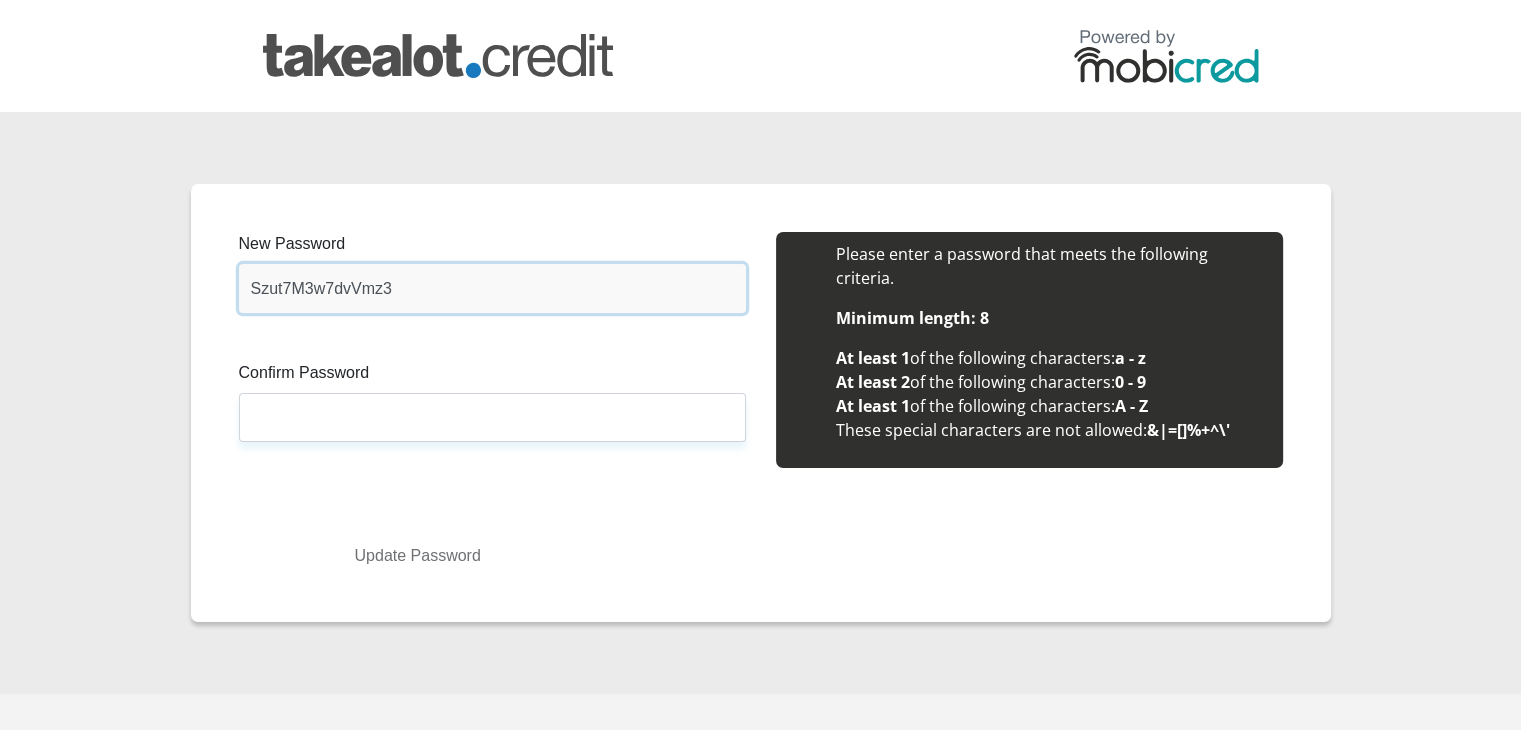 type on "Szut7M3w7dvVmz3" 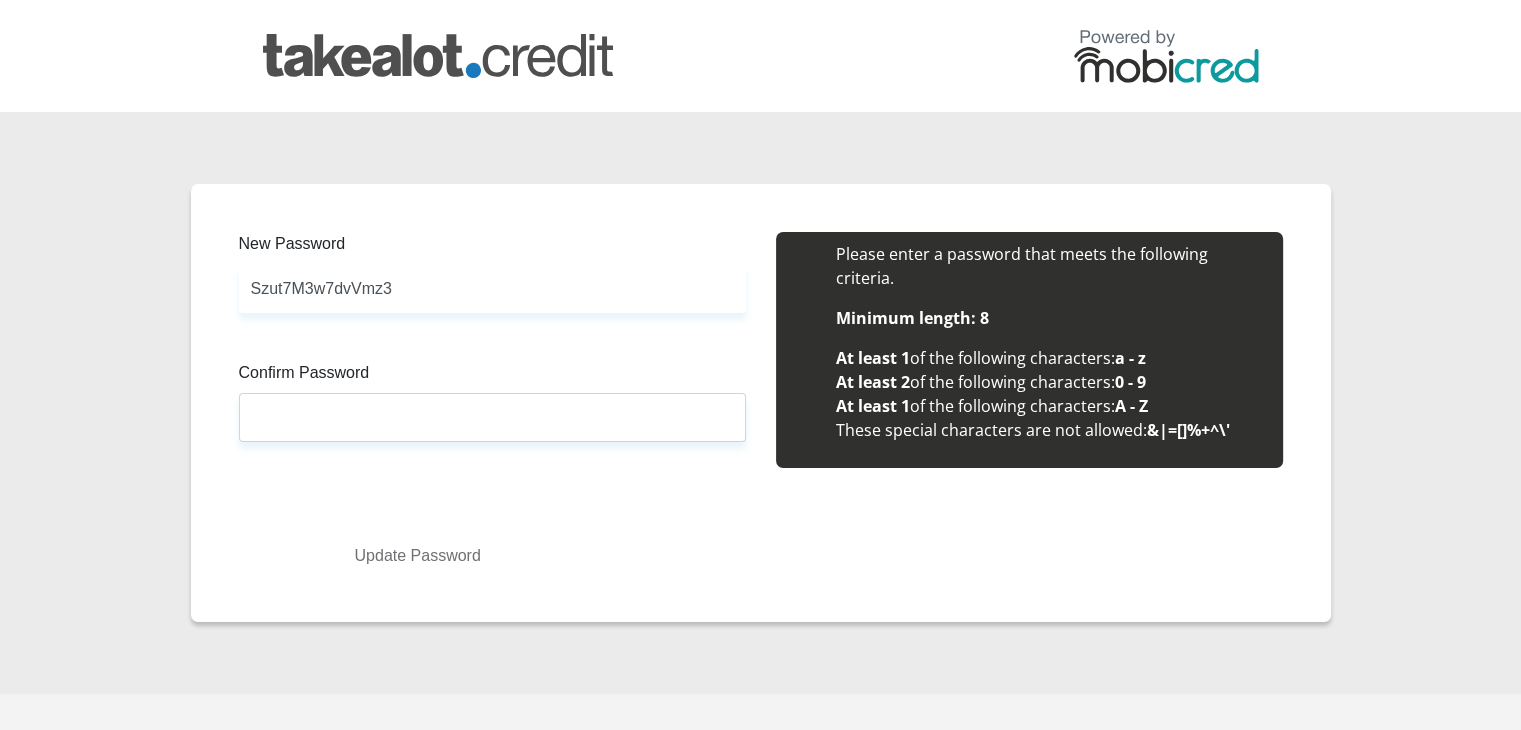click on "Confirm Password" at bounding box center [492, 377] 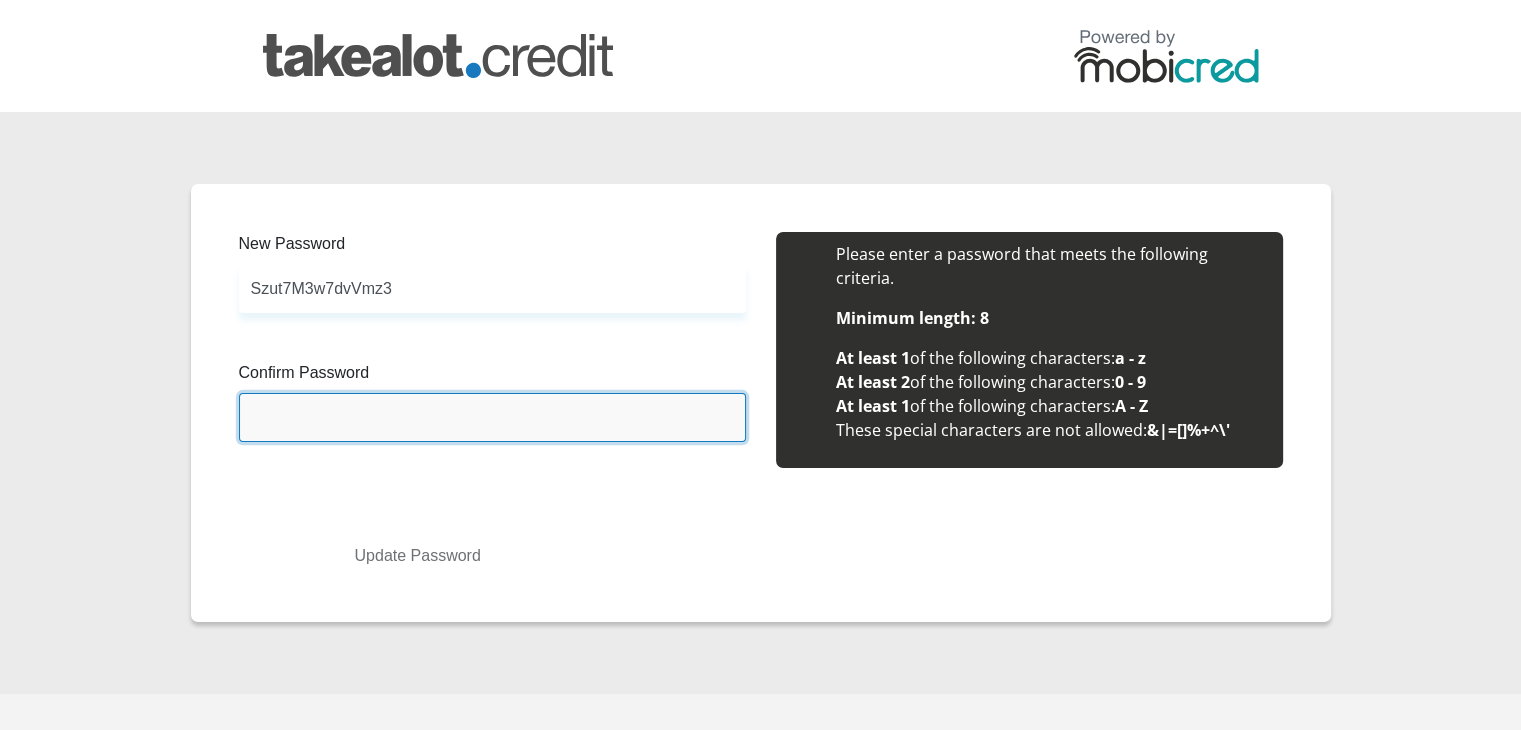 click on "Confirm Password" at bounding box center [492, 417] 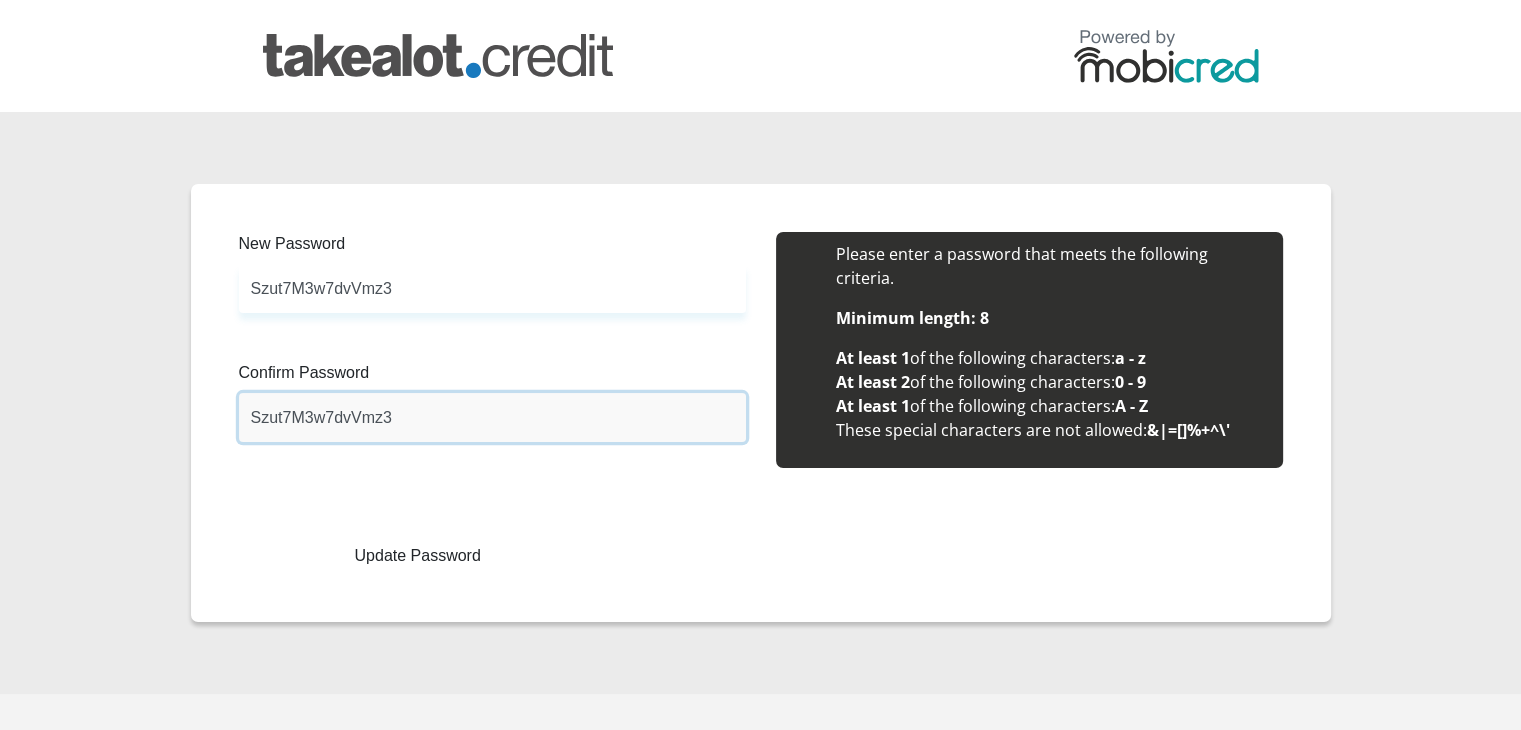 type on "Szut7M3w7dvVmz3" 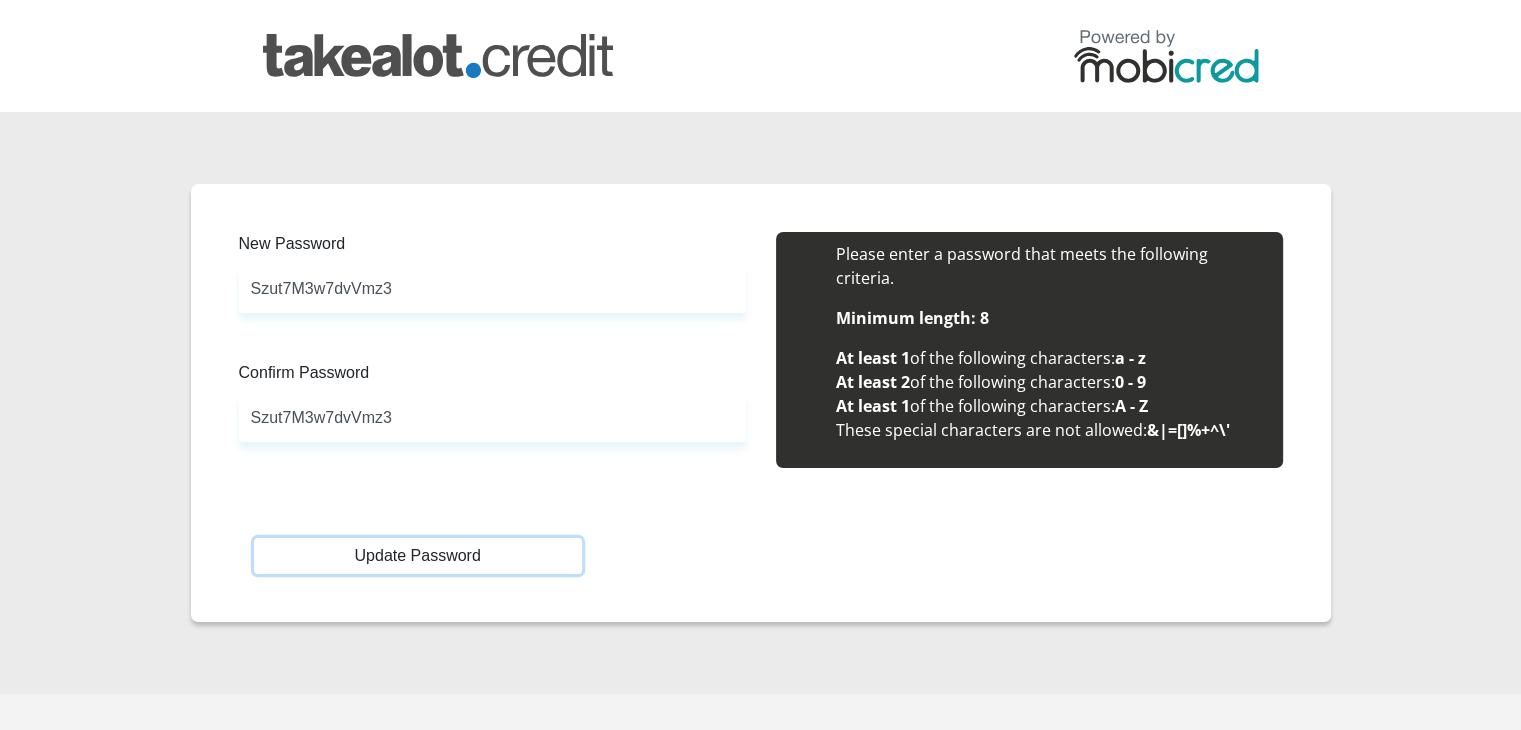 click on "Update Password" at bounding box center [418, 556] 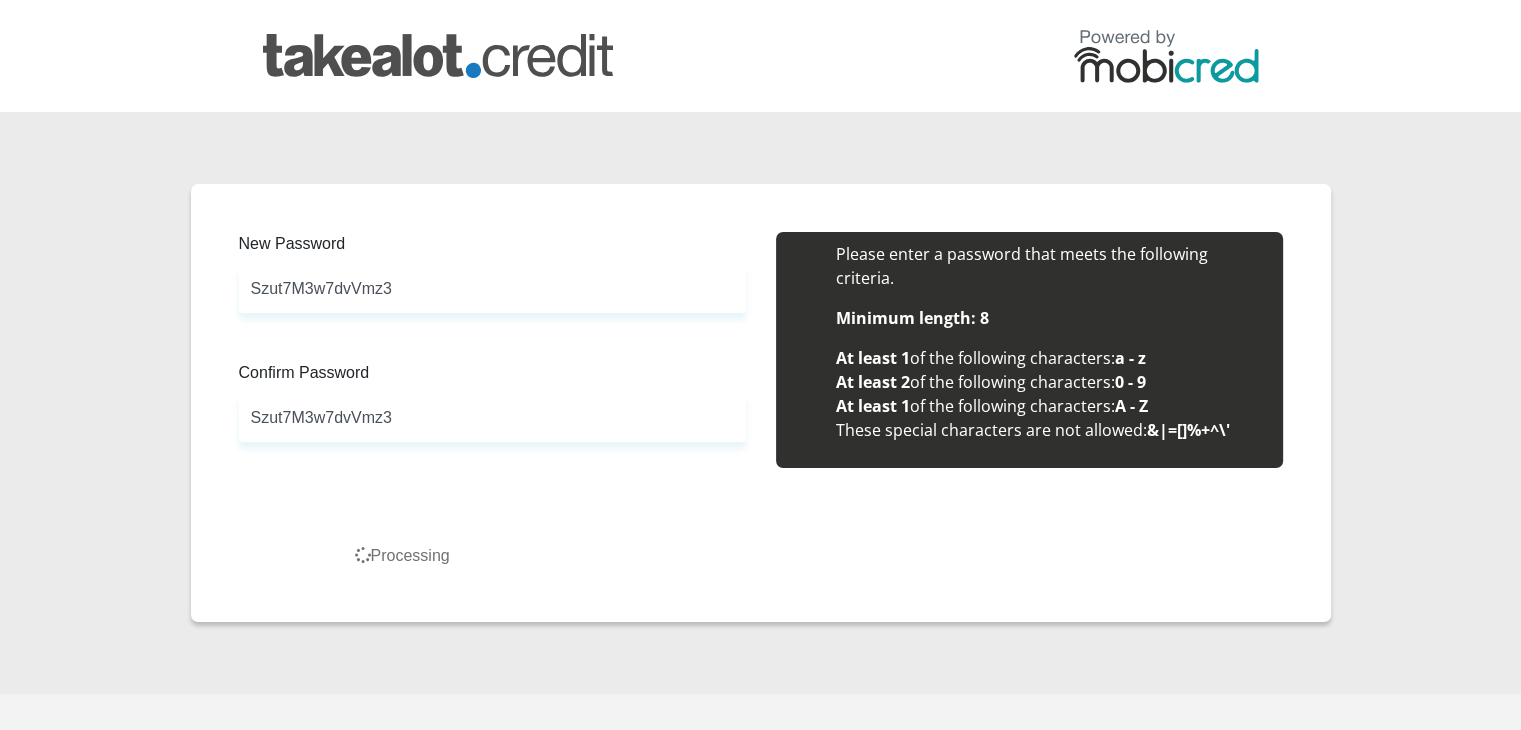 scroll, scrollTop: 0, scrollLeft: 0, axis: both 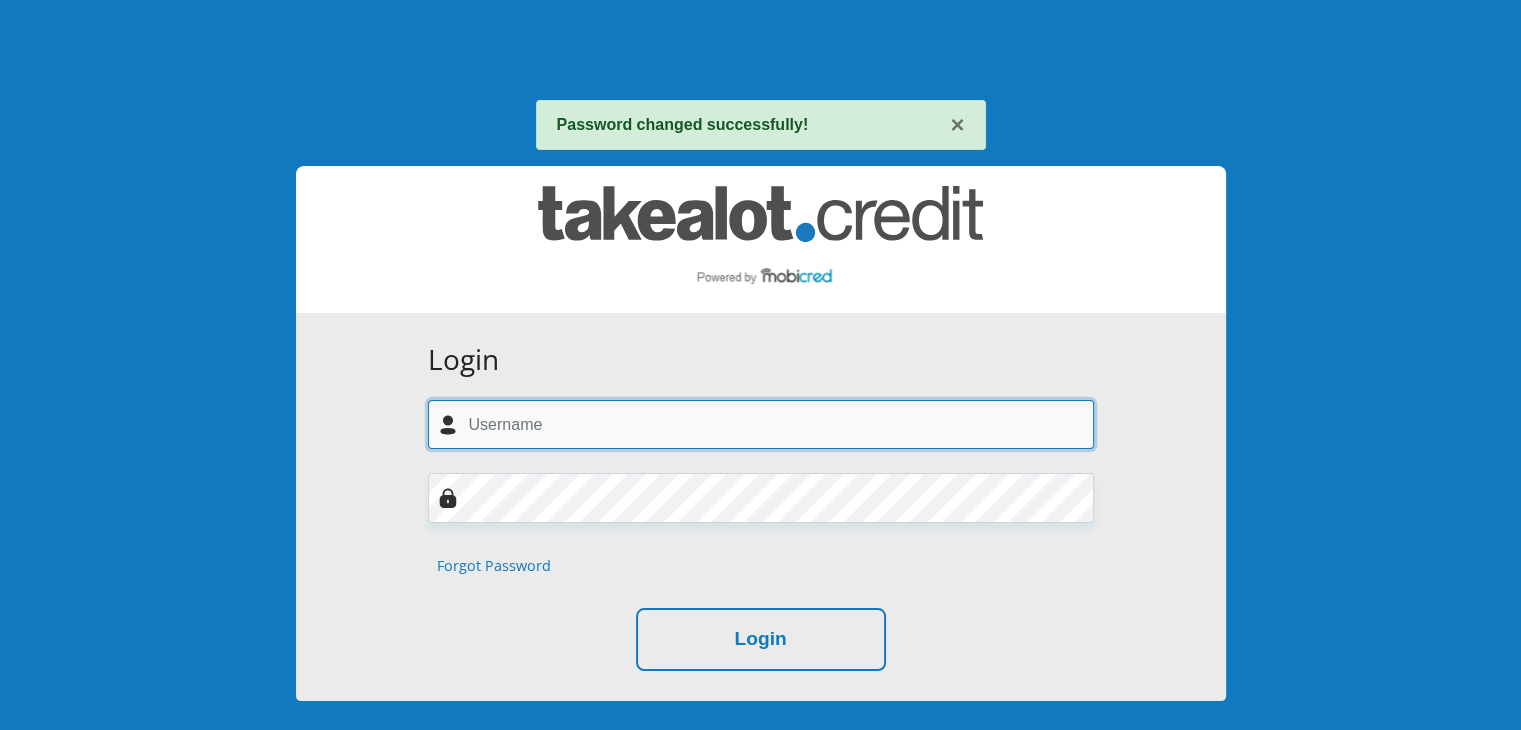 click at bounding box center (761, 424) 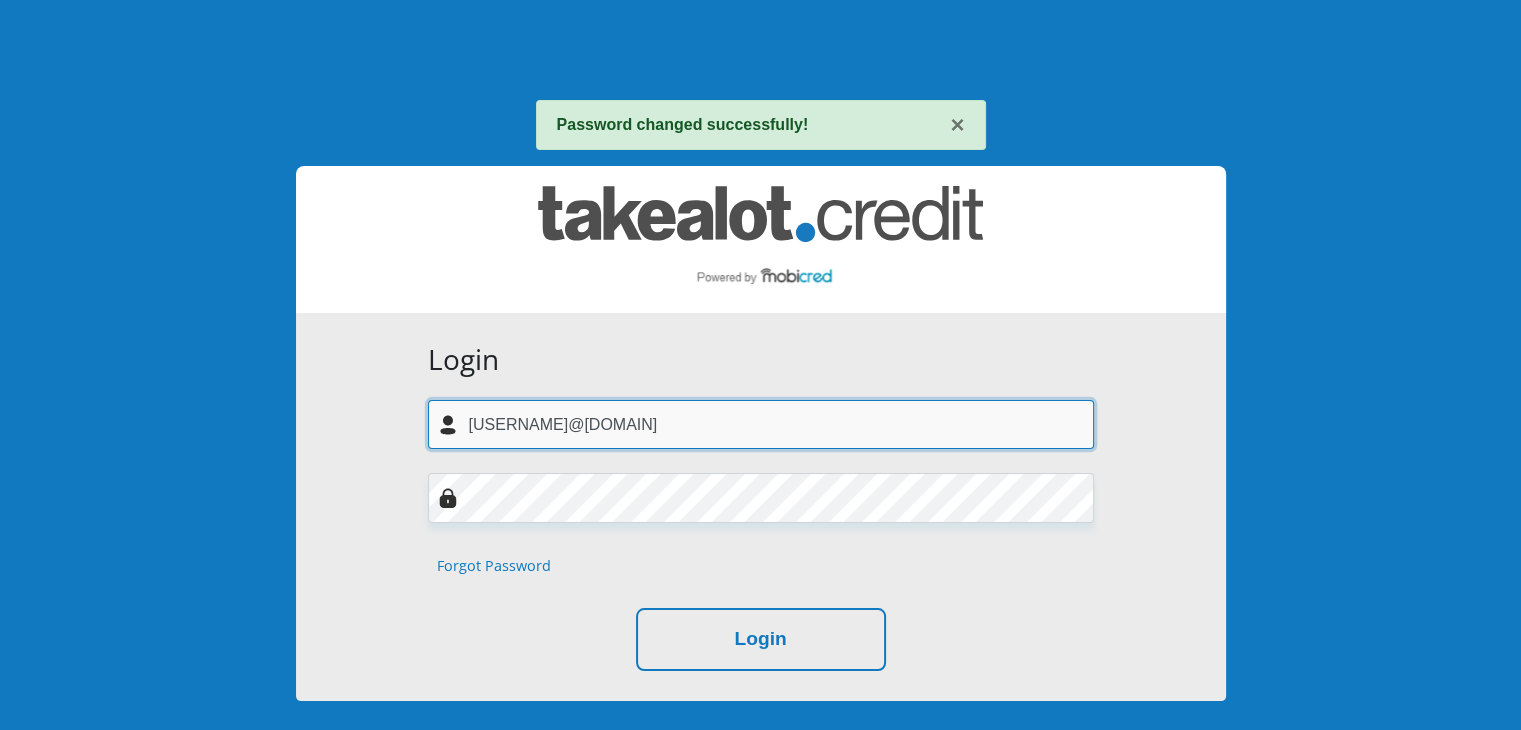 type on "sapho.gwadiso@gmail.com" 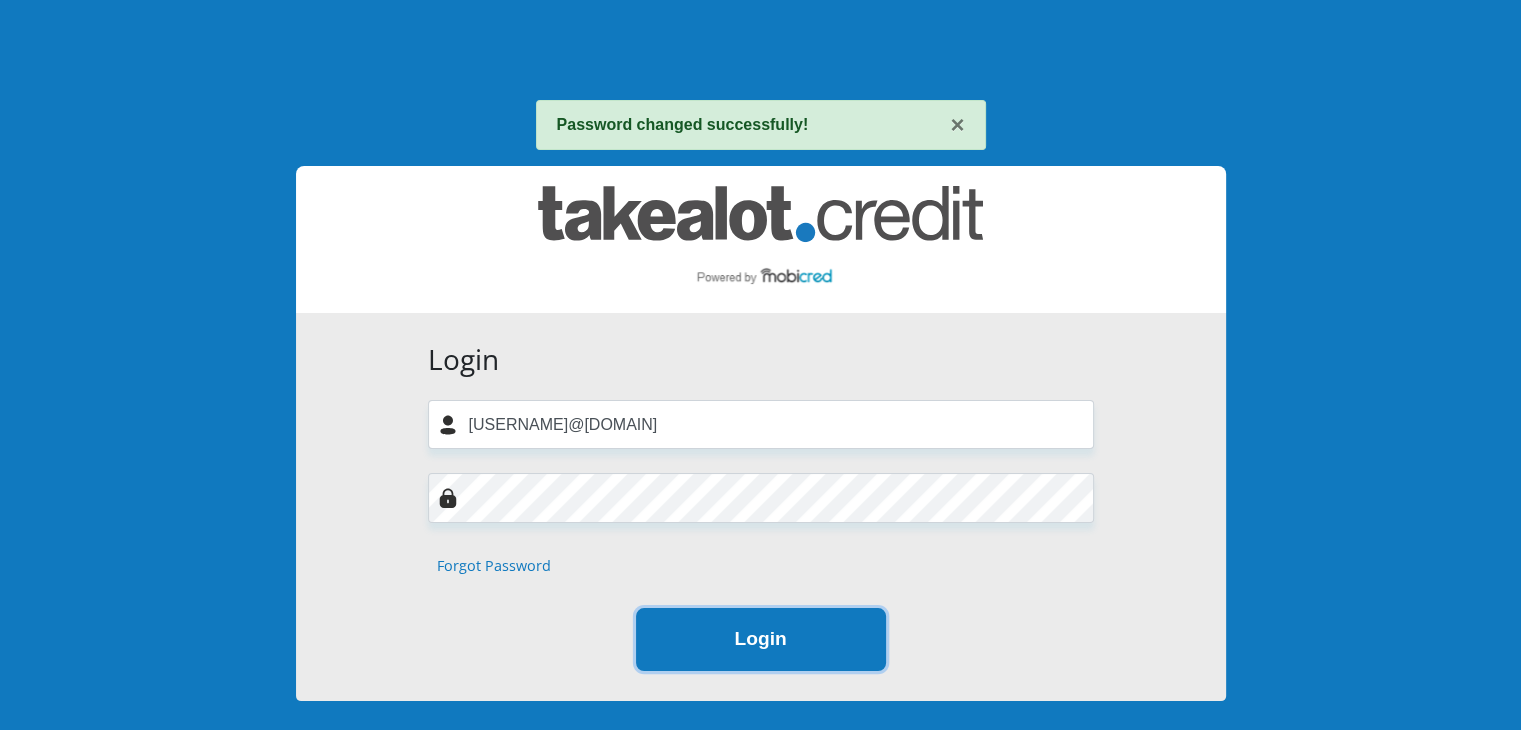click on "Login" at bounding box center [761, 639] 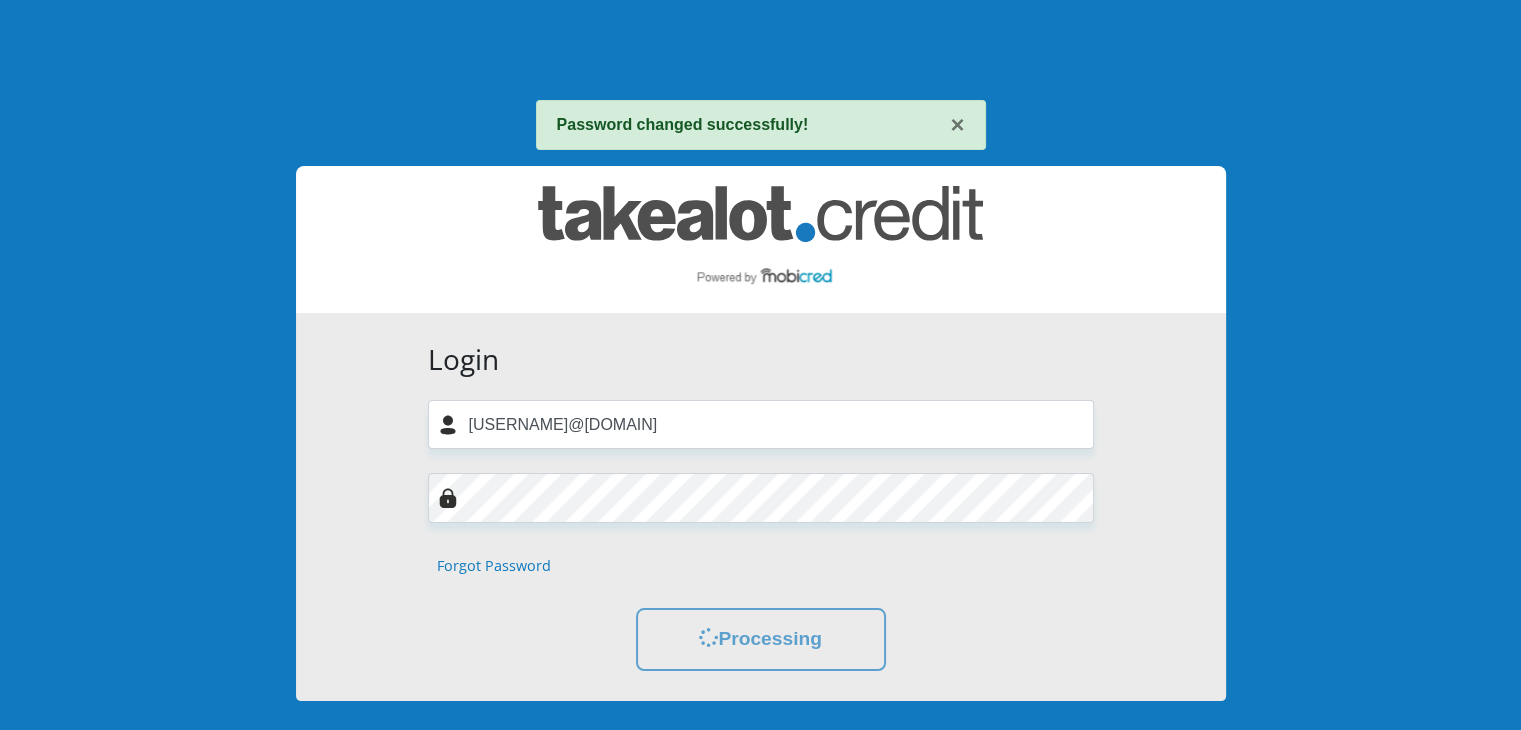 scroll, scrollTop: 0, scrollLeft: 0, axis: both 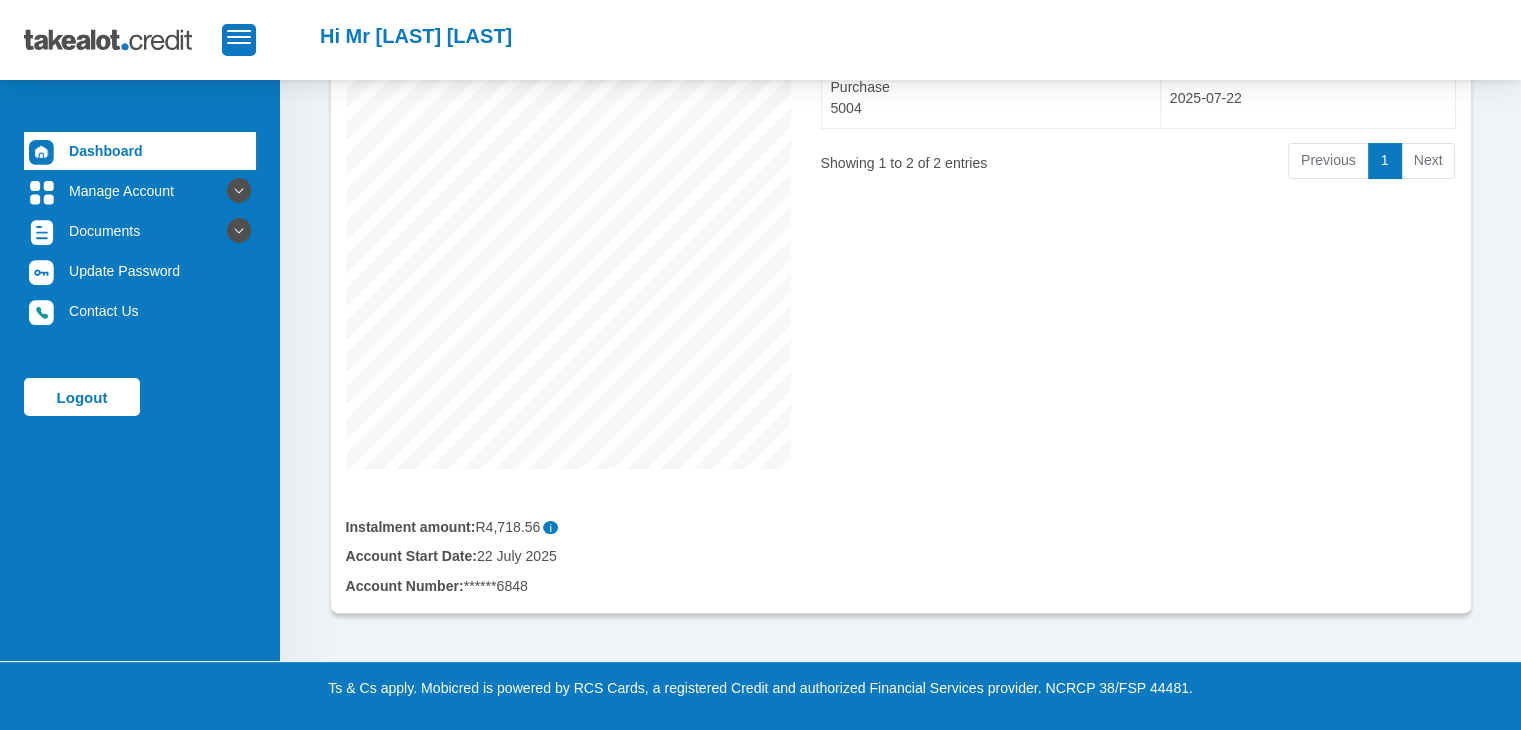 click on "Recently Active
Show  10 25 50 100  entries Search:
Transaction Amount Transaction Date
Initiation Fee (Dr) 610
2025-07-22
Purchase 5004
2025-07-22
Showing 1 to 2 of 2 entries Previous 1 Next" at bounding box center (1138, 230) 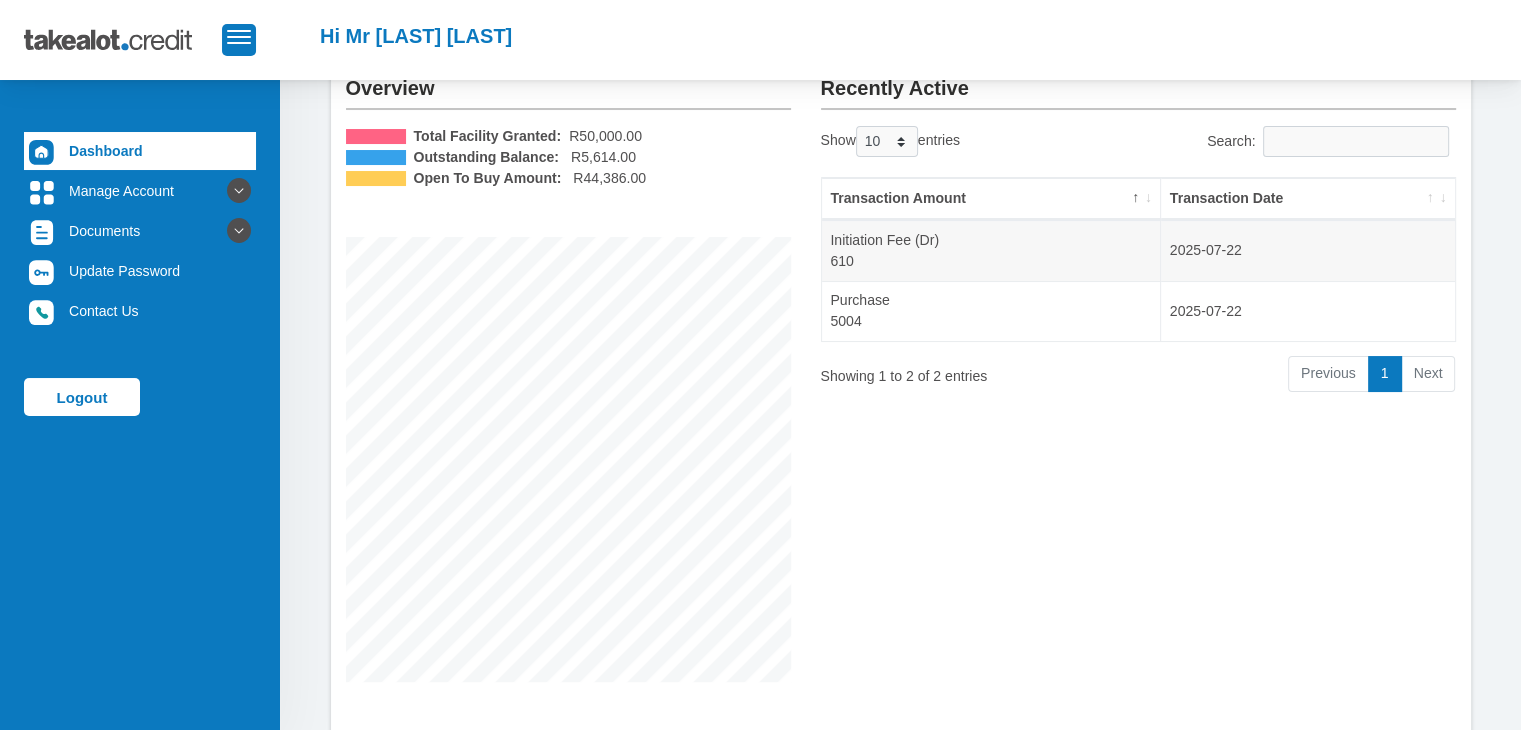 scroll, scrollTop: 0, scrollLeft: 0, axis: both 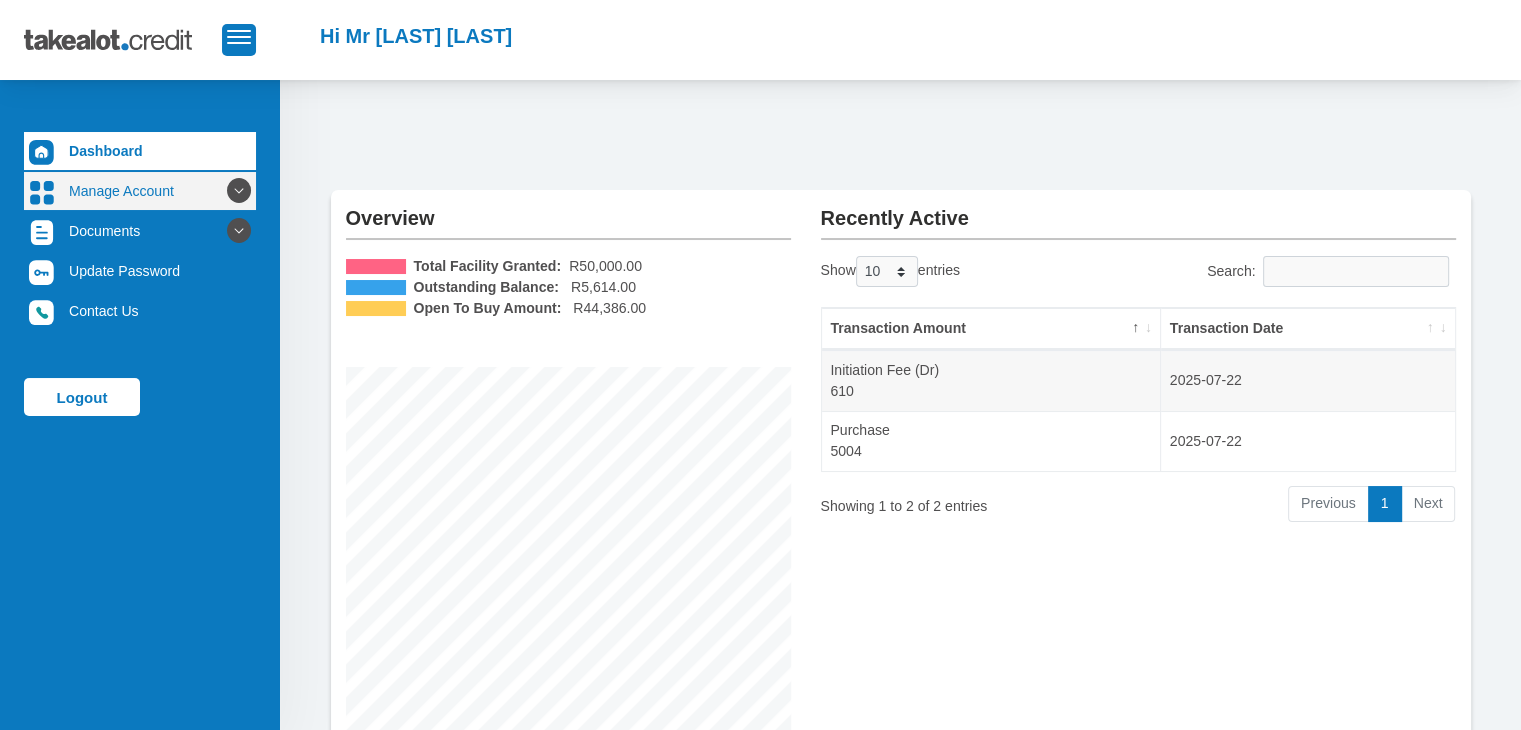 click on "Manage Account" at bounding box center (140, 191) 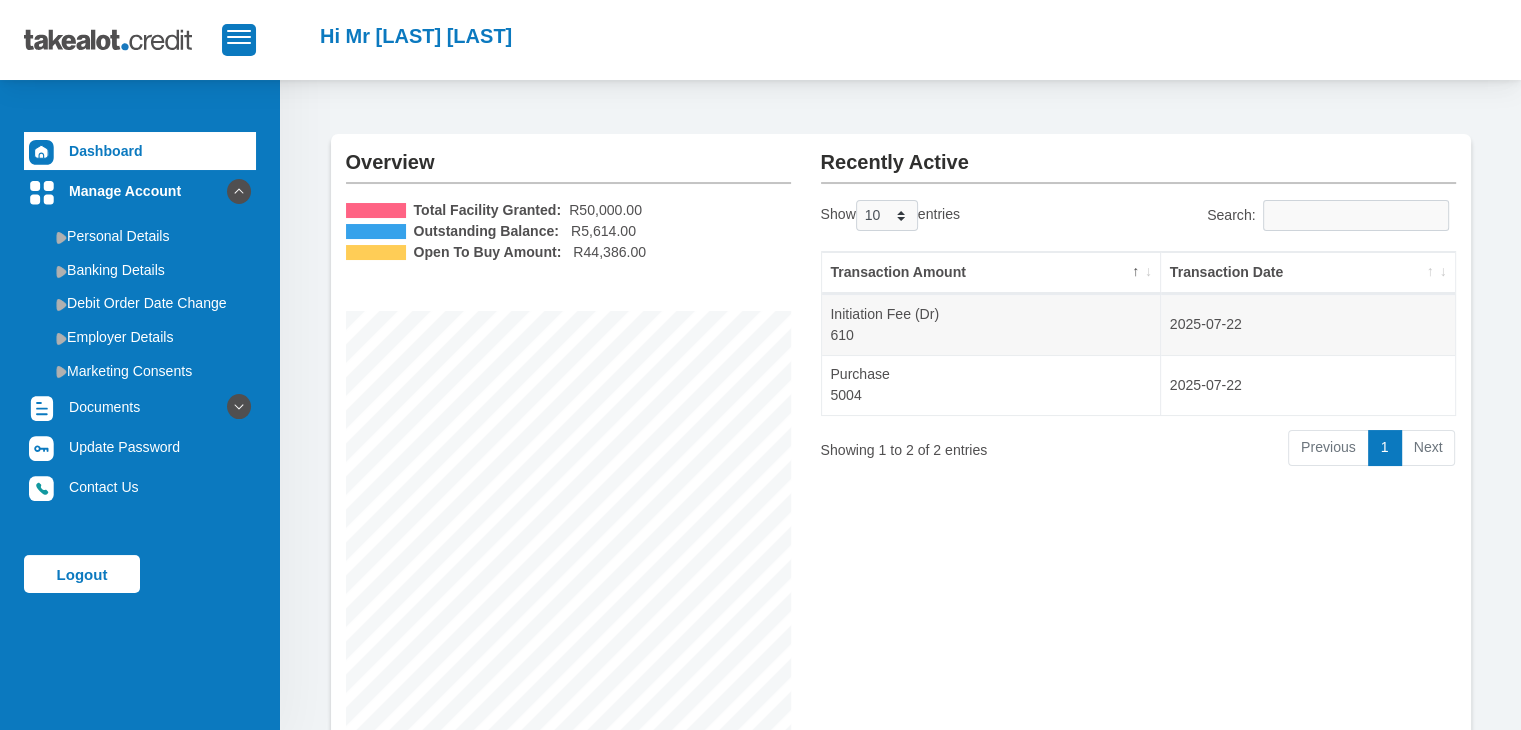 scroll, scrollTop: 0, scrollLeft: 0, axis: both 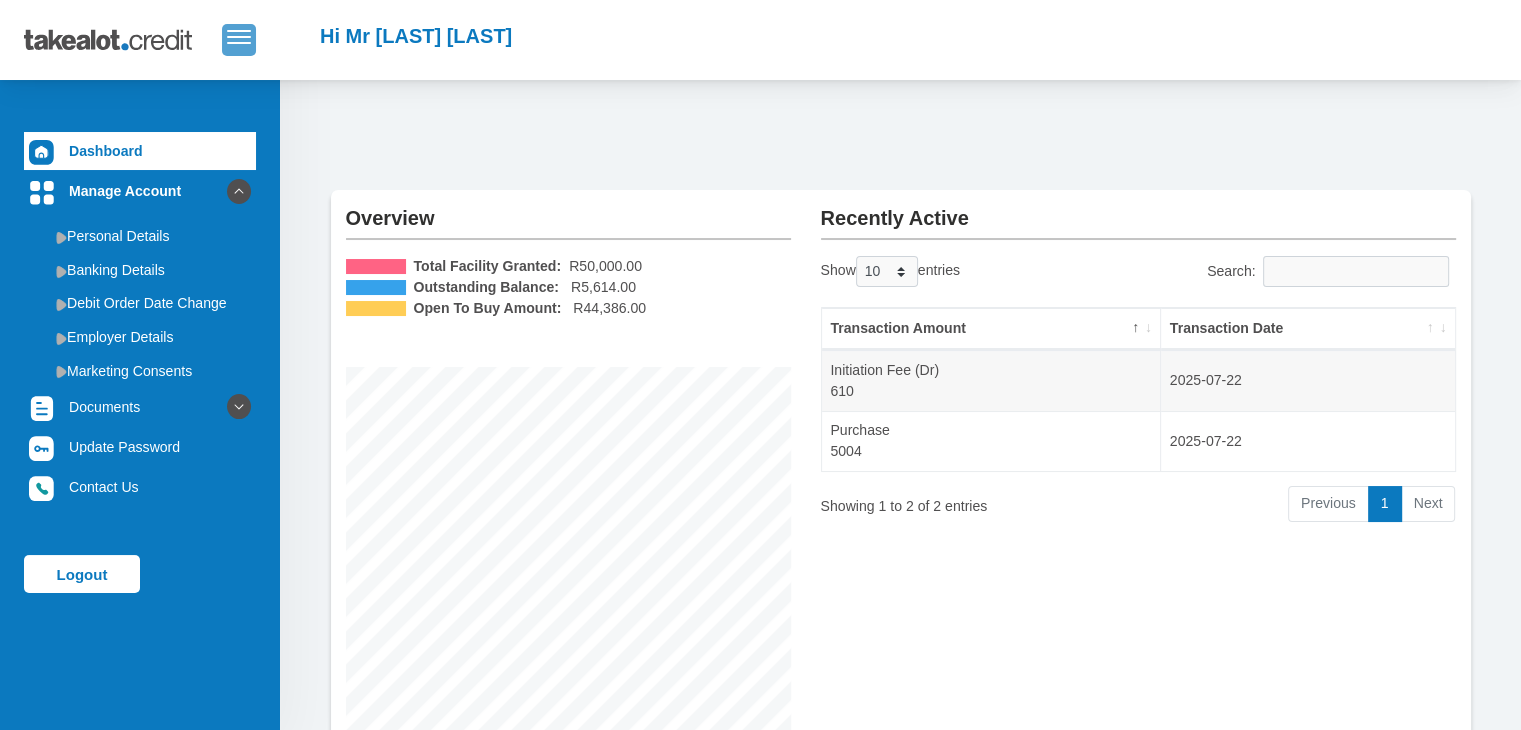 click at bounding box center (239, 37) 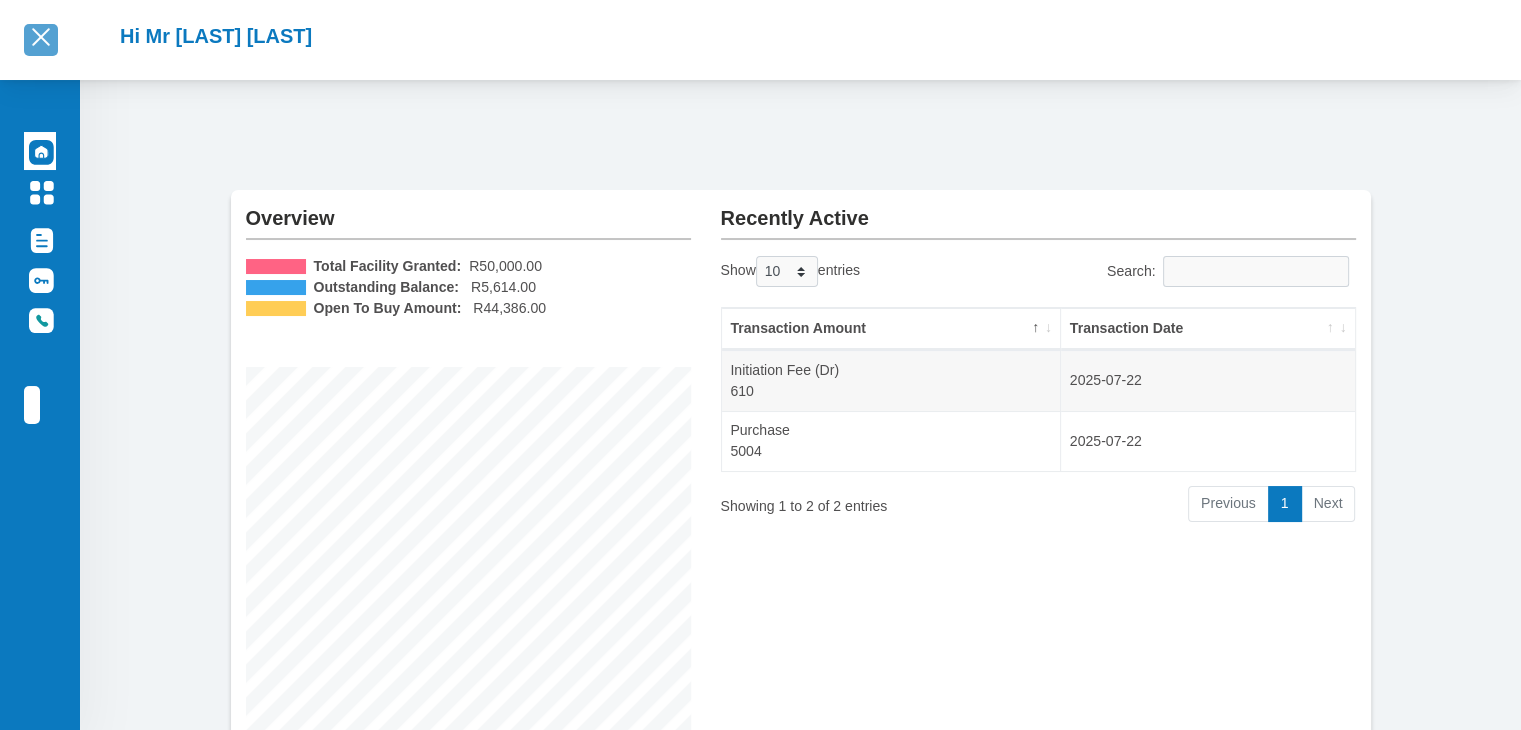 click at bounding box center (41, 37) 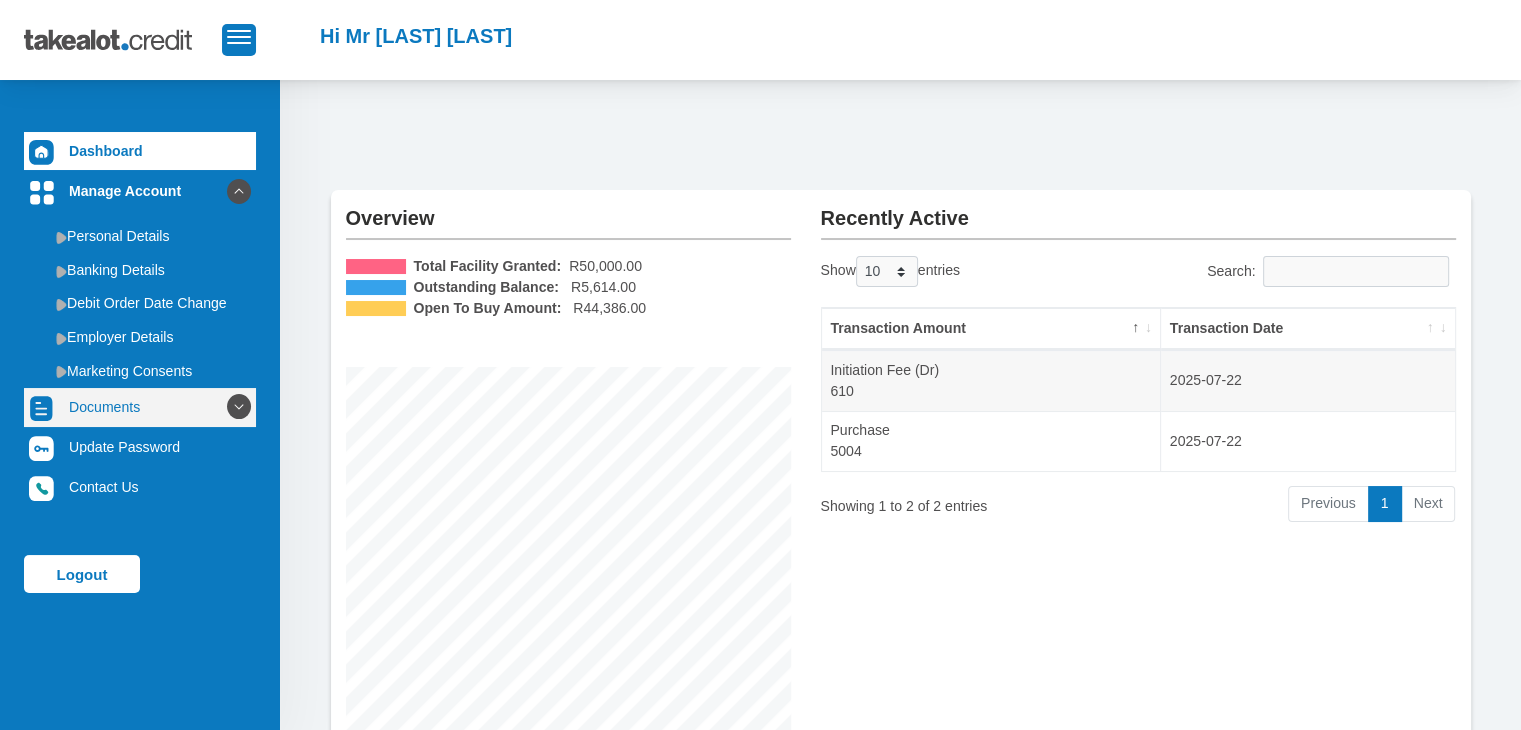 click on "Documents" at bounding box center [140, 407] 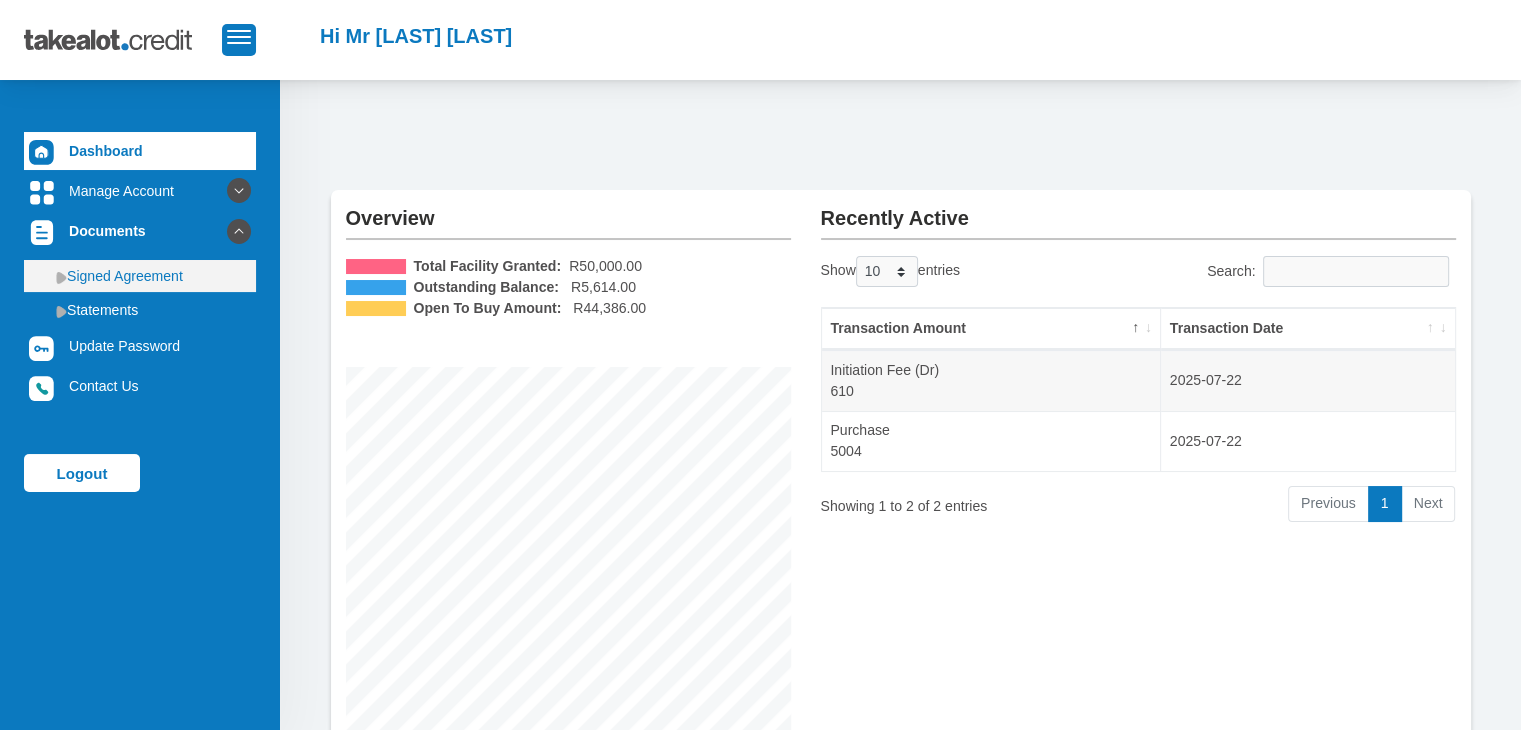 click on "Signed Agreement" at bounding box center (140, 276) 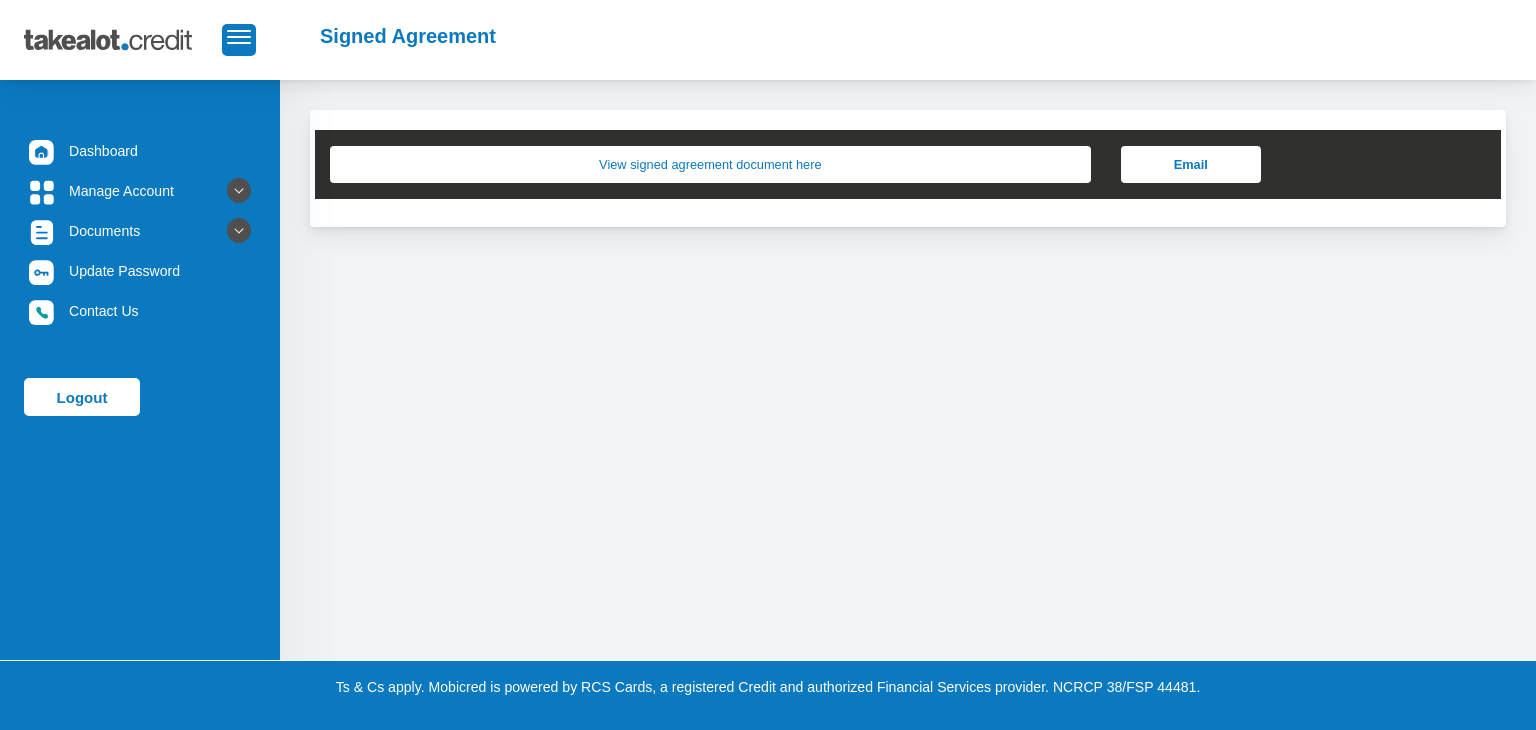 scroll, scrollTop: 0, scrollLeft: 0, axis: both 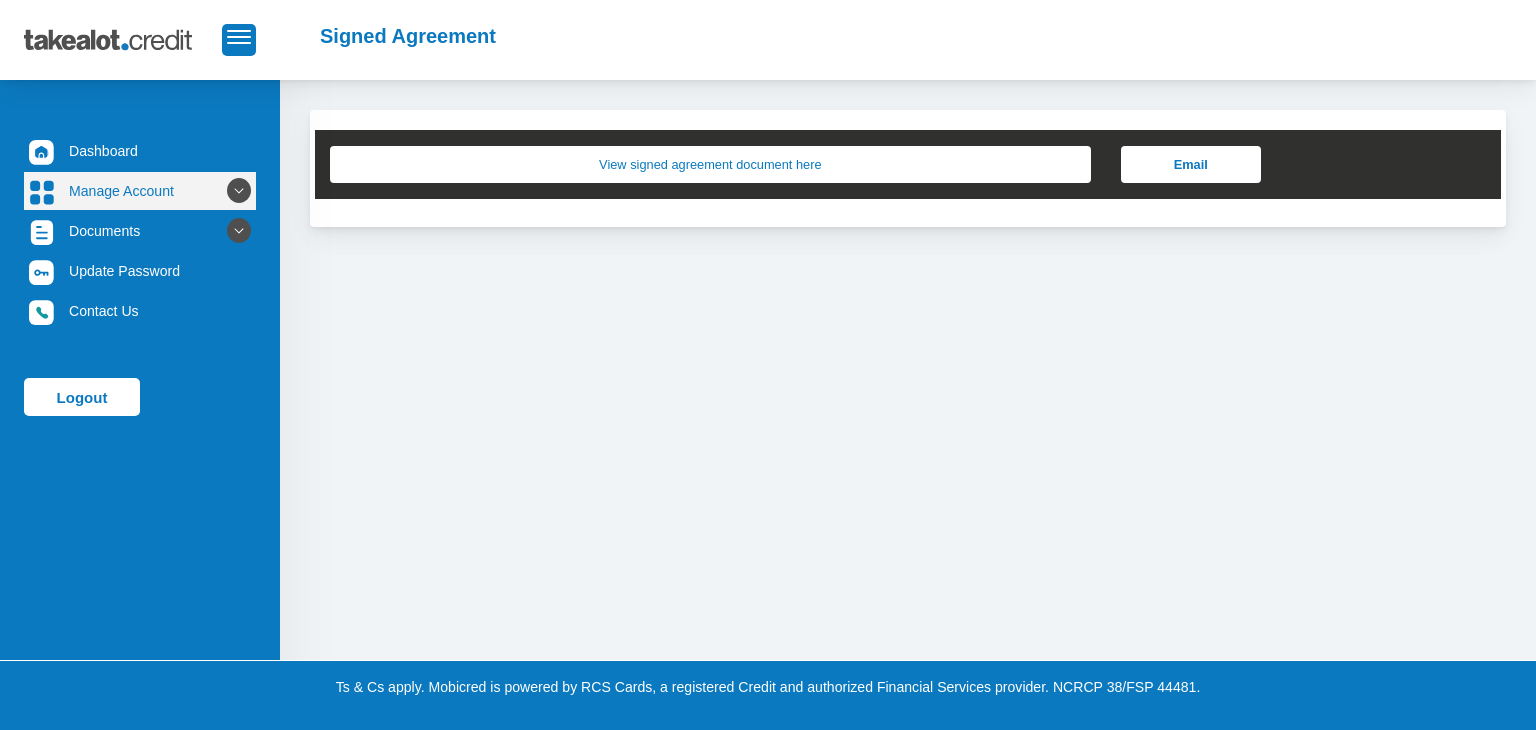 click at bounding box center [239, 191] 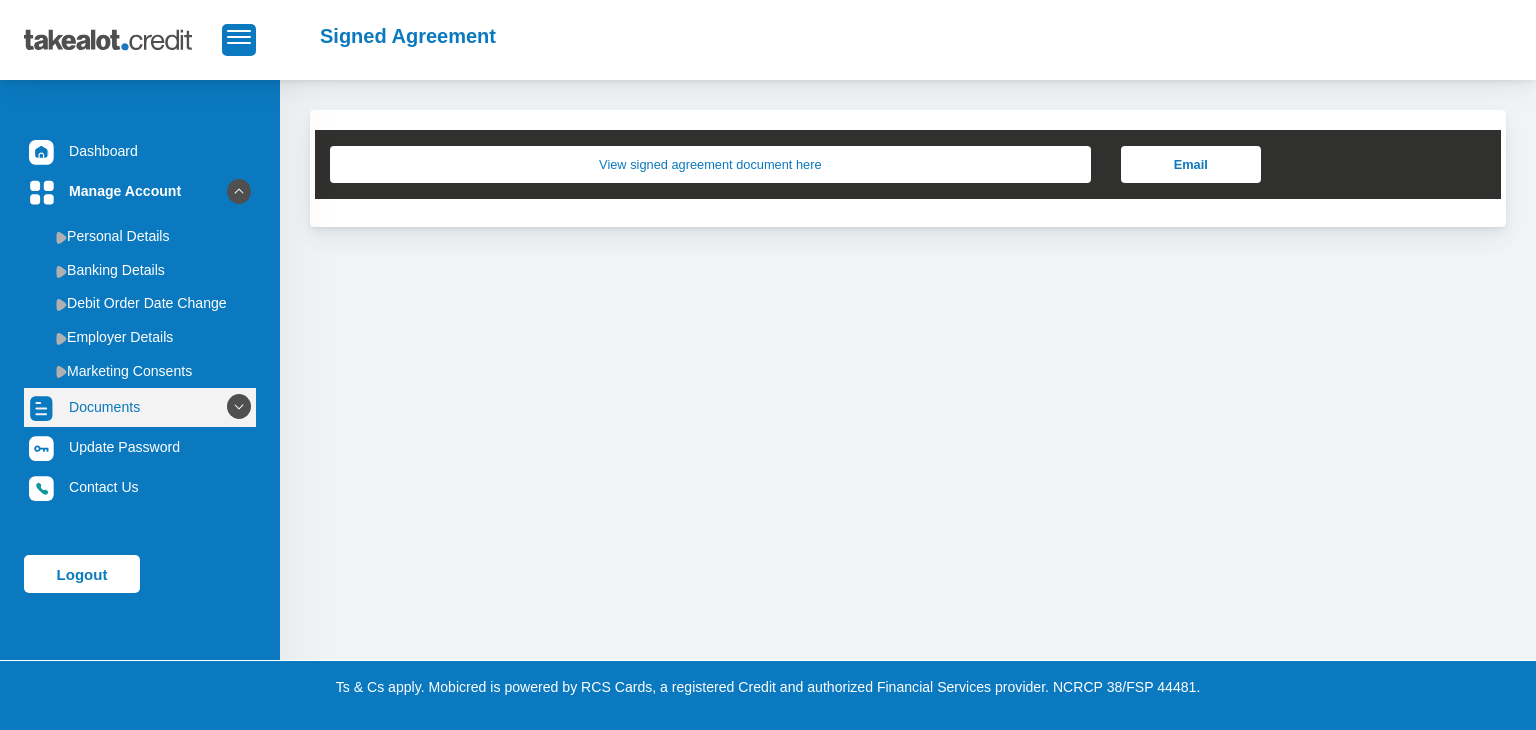 click at bounding box center [239, 407] 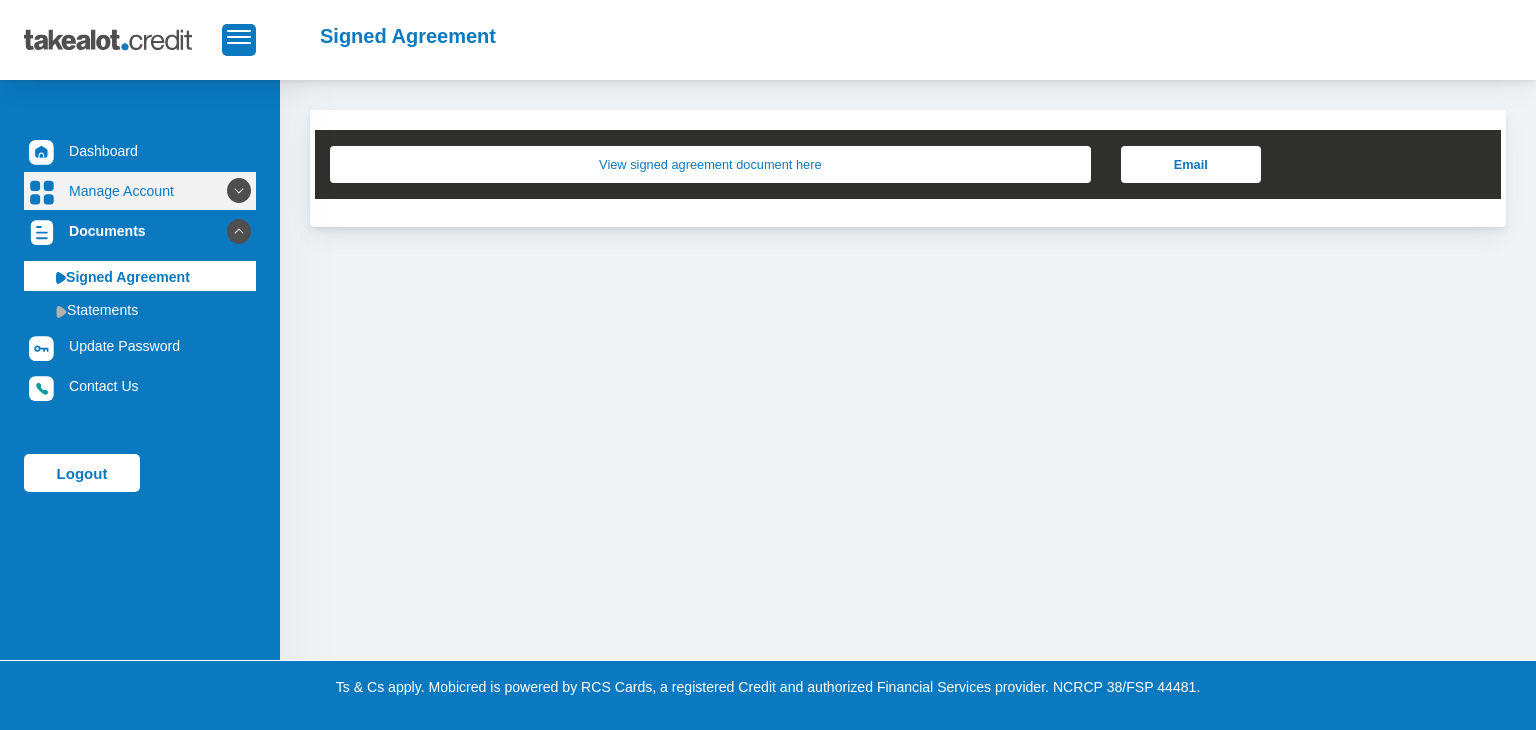 click on "Manage Account" at bounding box center (140, 191) 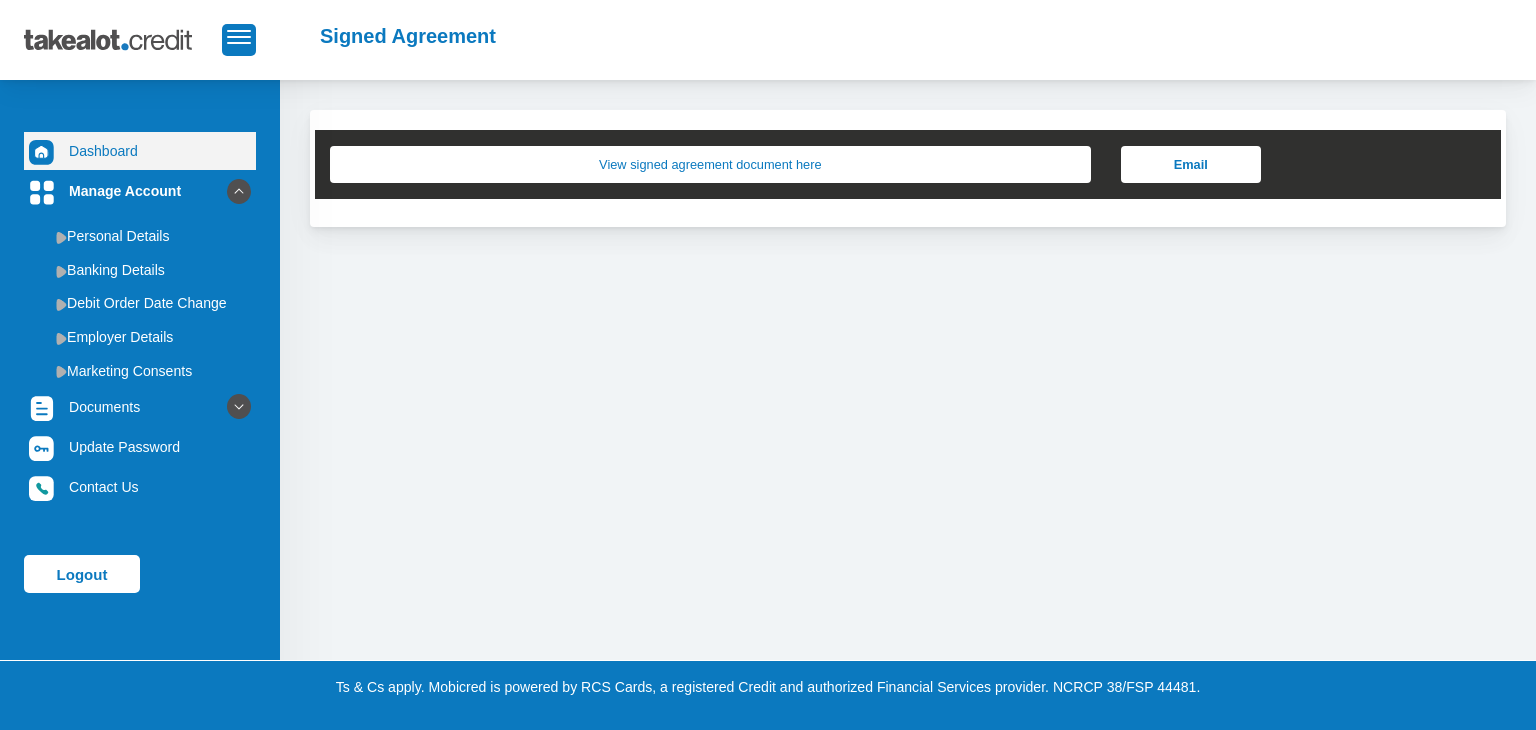 click on "Dashboard" at bounding box center (140, 151) 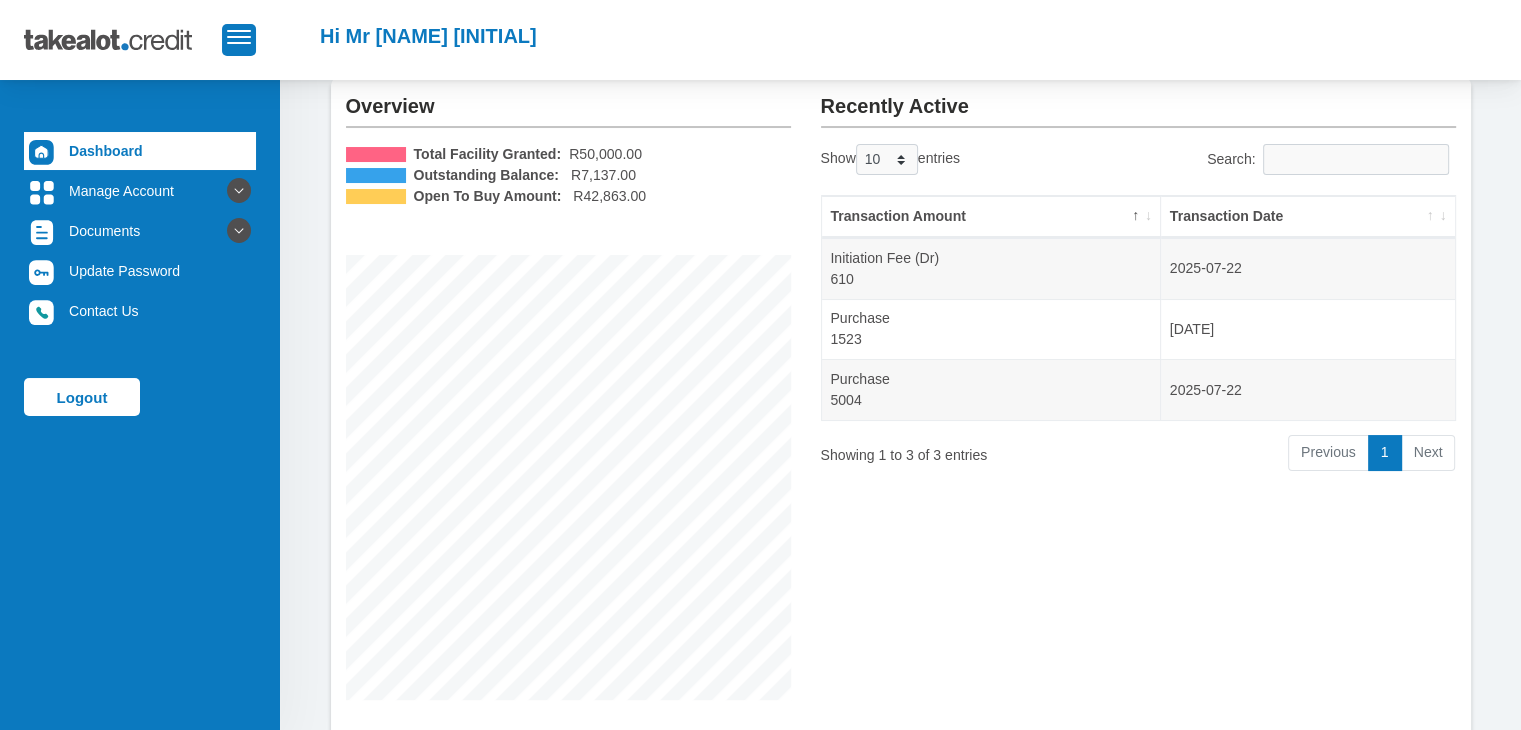 scroll, scrollTop: 0, scrollLeft: 0, axis: both 